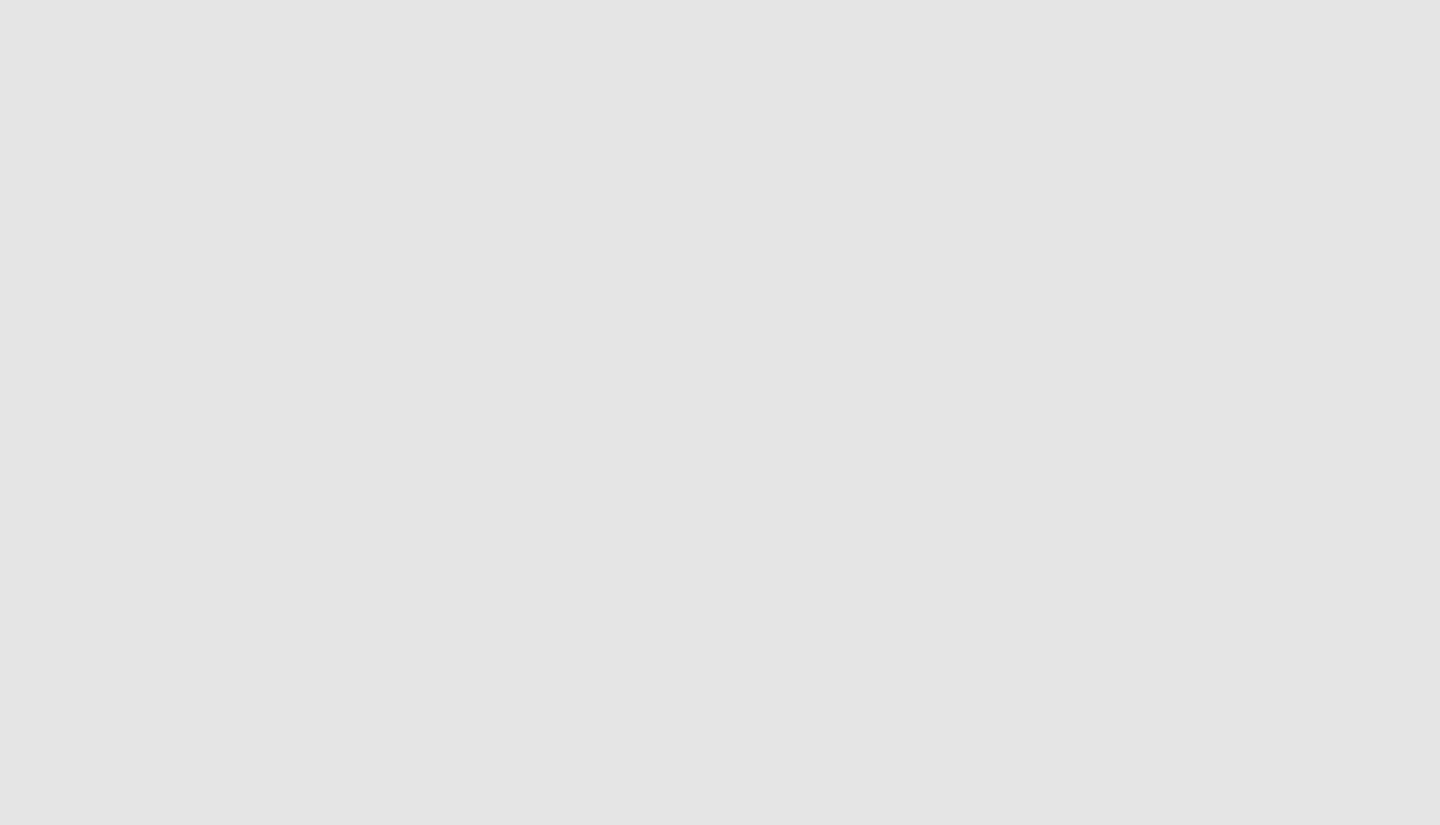 scroll, scrollTop: 0, scrollLeft: 0, axis: both 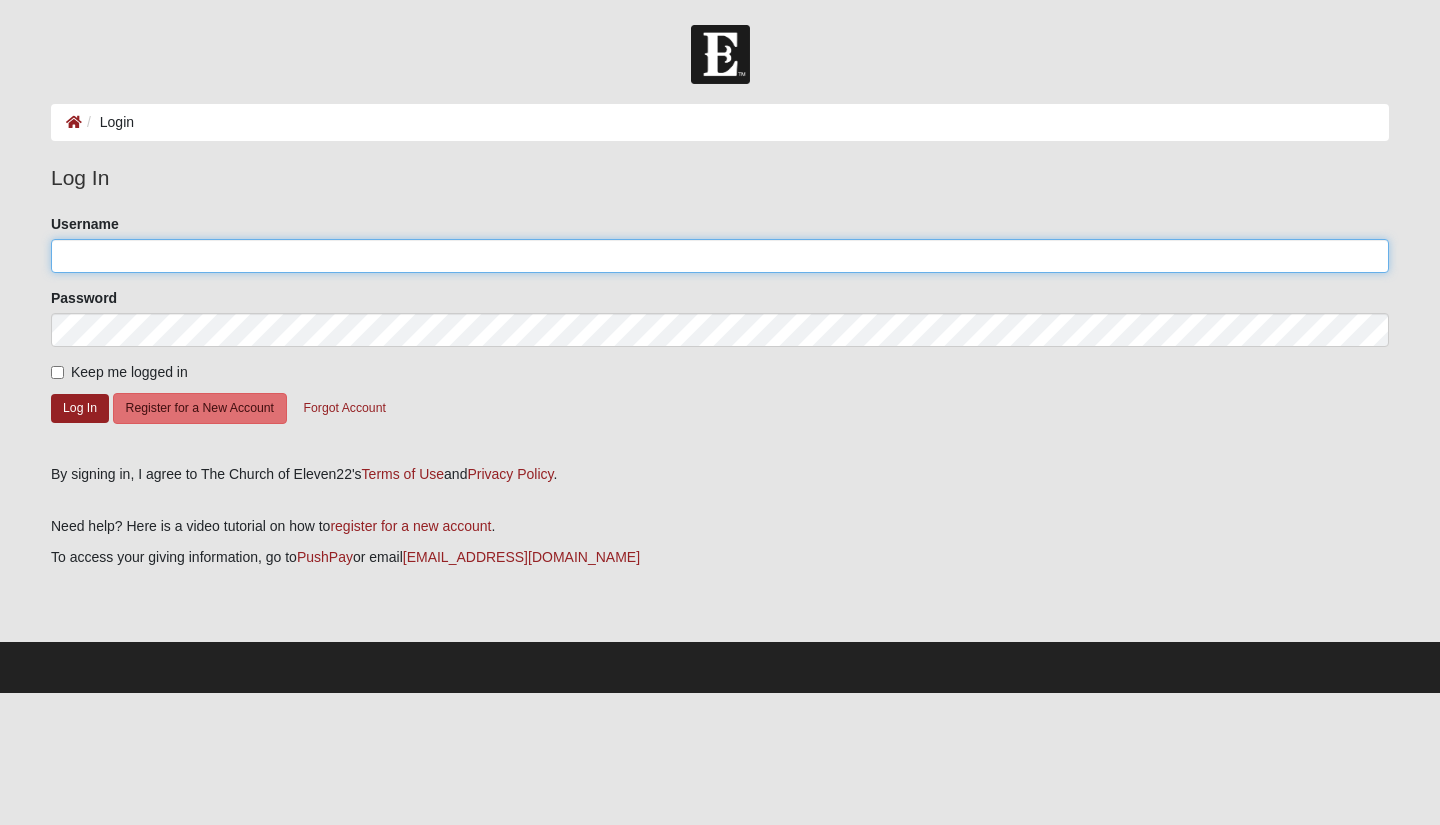 click on "Username" 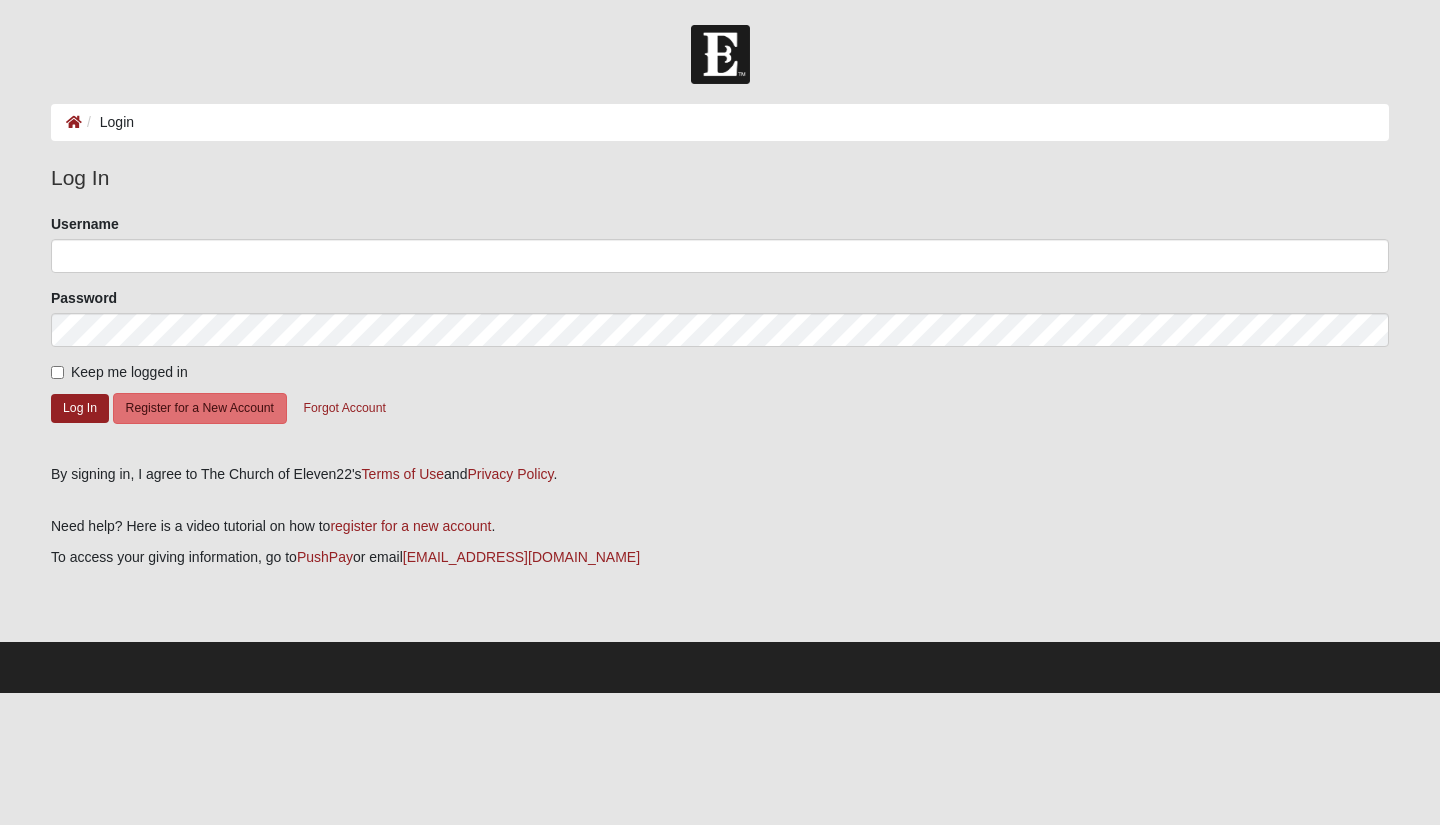 click on "Username" 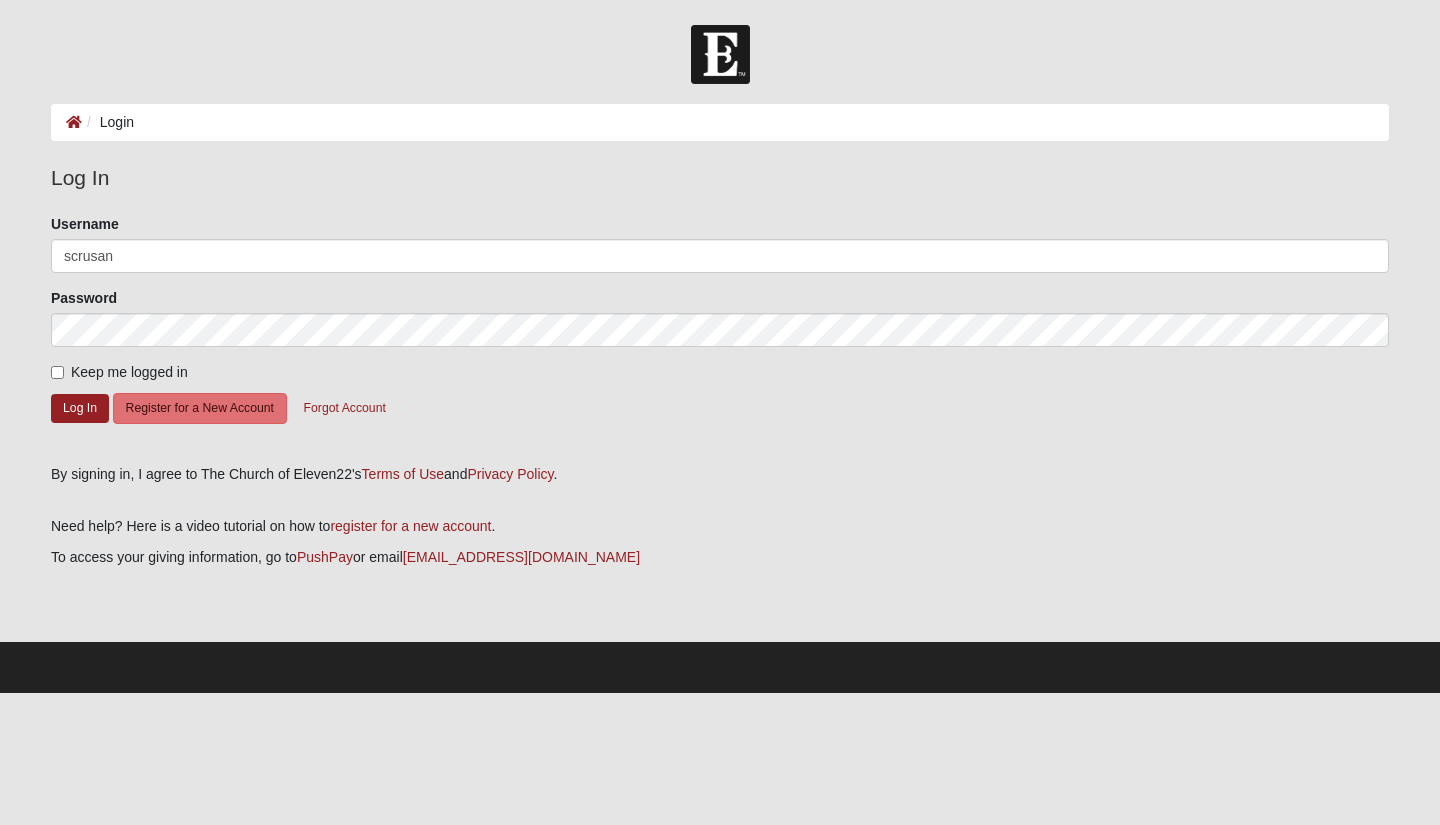 type on "scrusan" 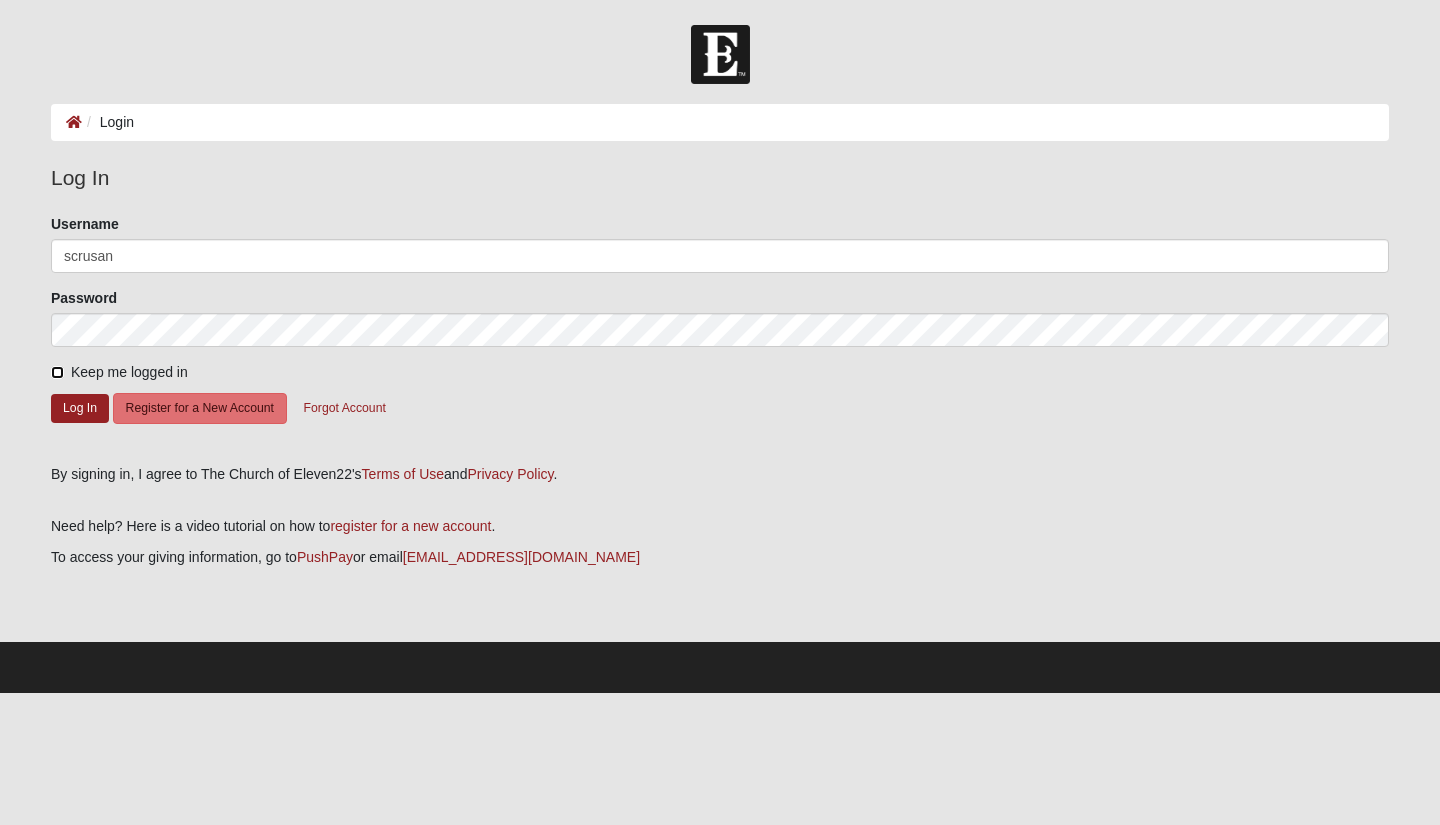 checkbox on "true" 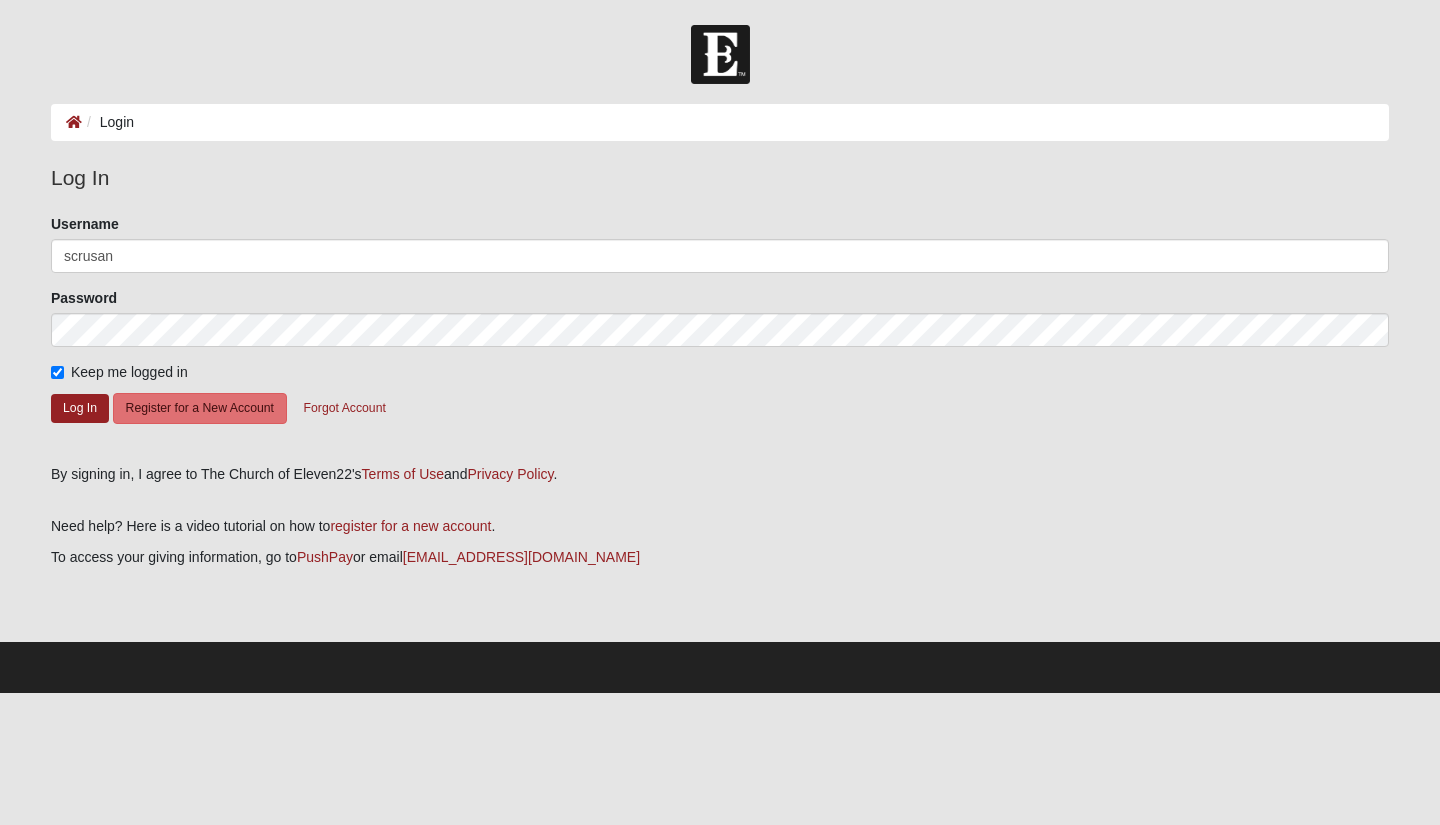 click on "Please correct the following:    Username    scrusan     Password      Keep me logged in Log In Register for a New Account Forgot Account" at bounding box center (720, 332) 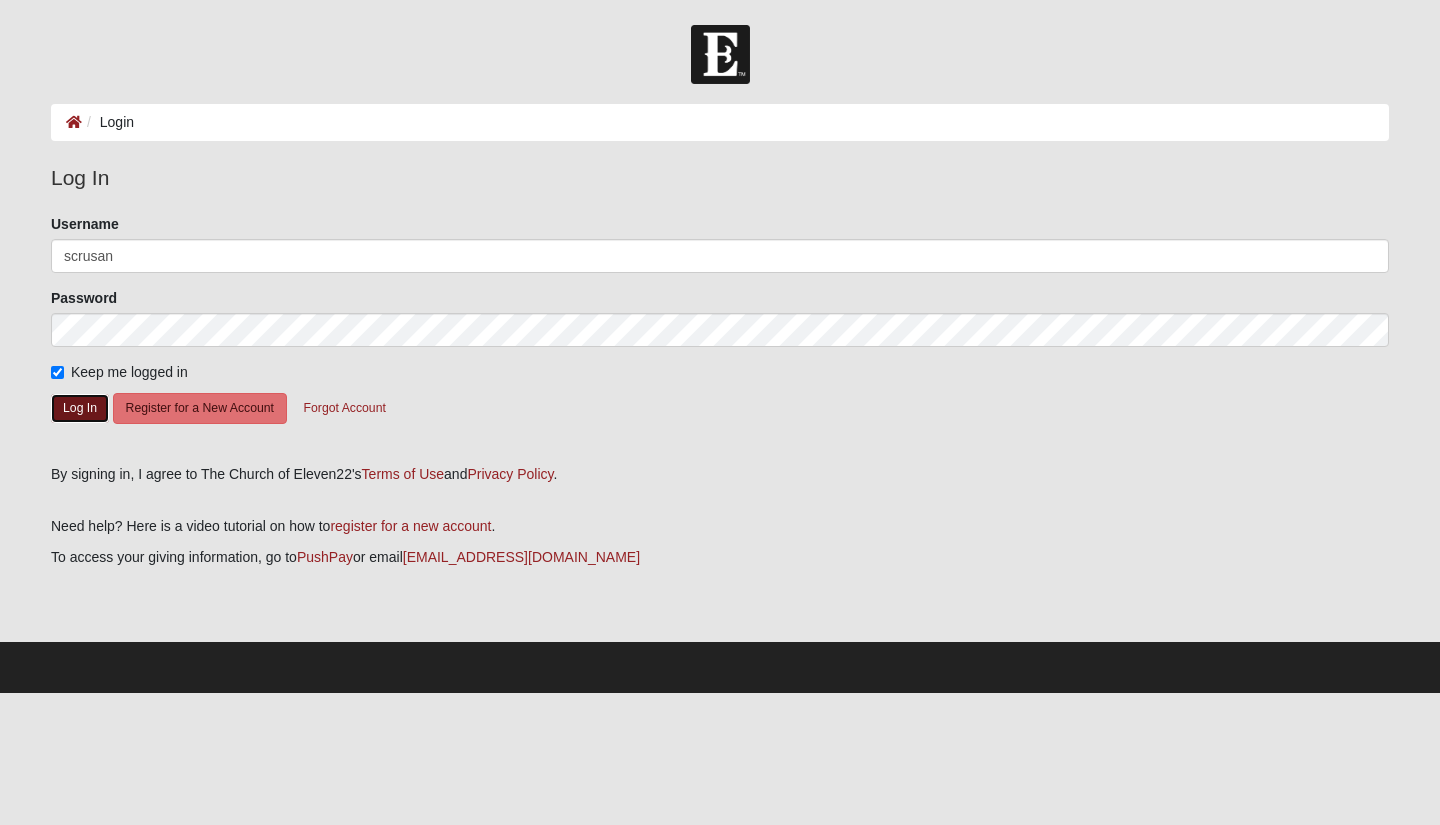 click on "Log In" 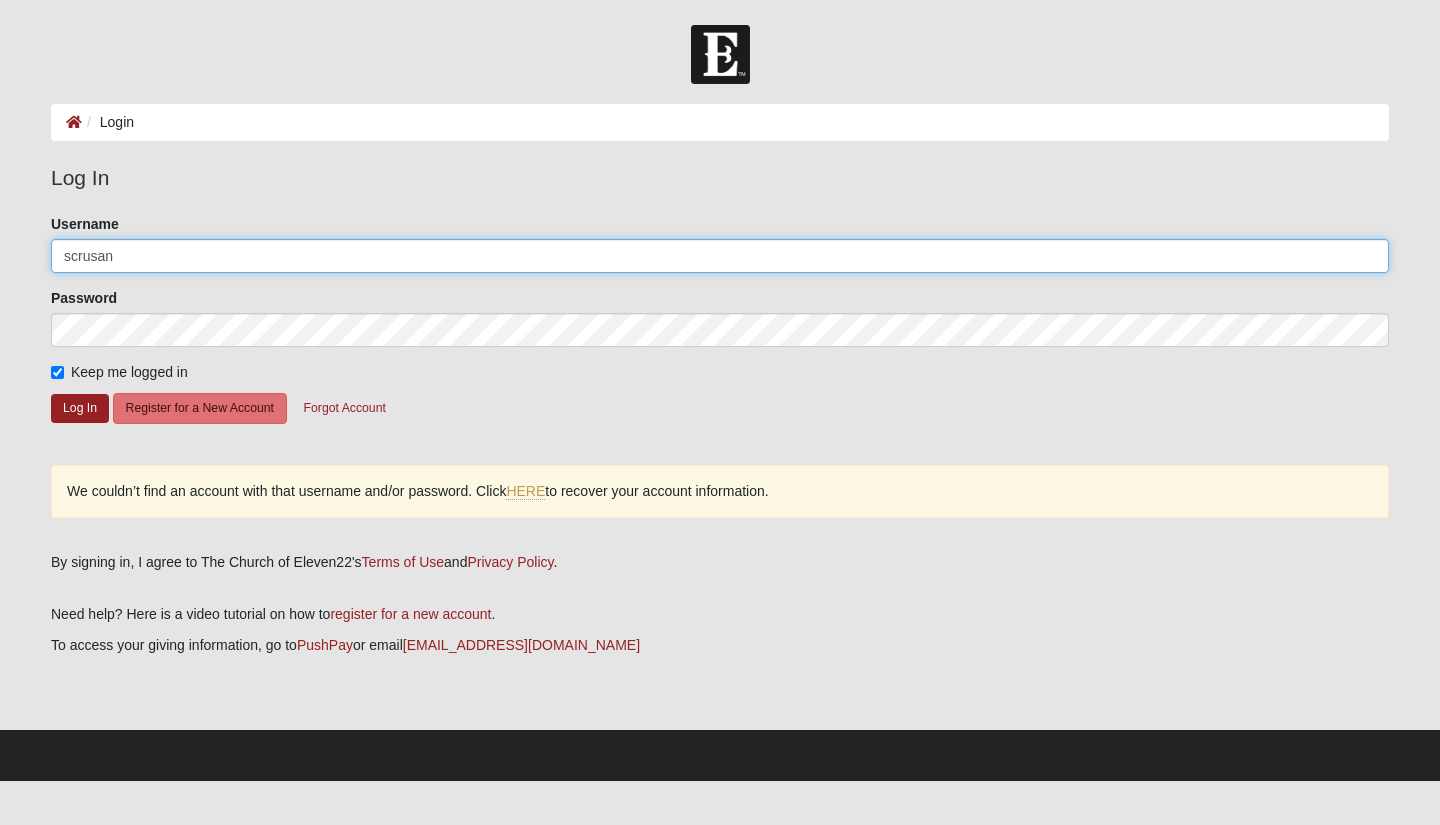 click on "scrusan" 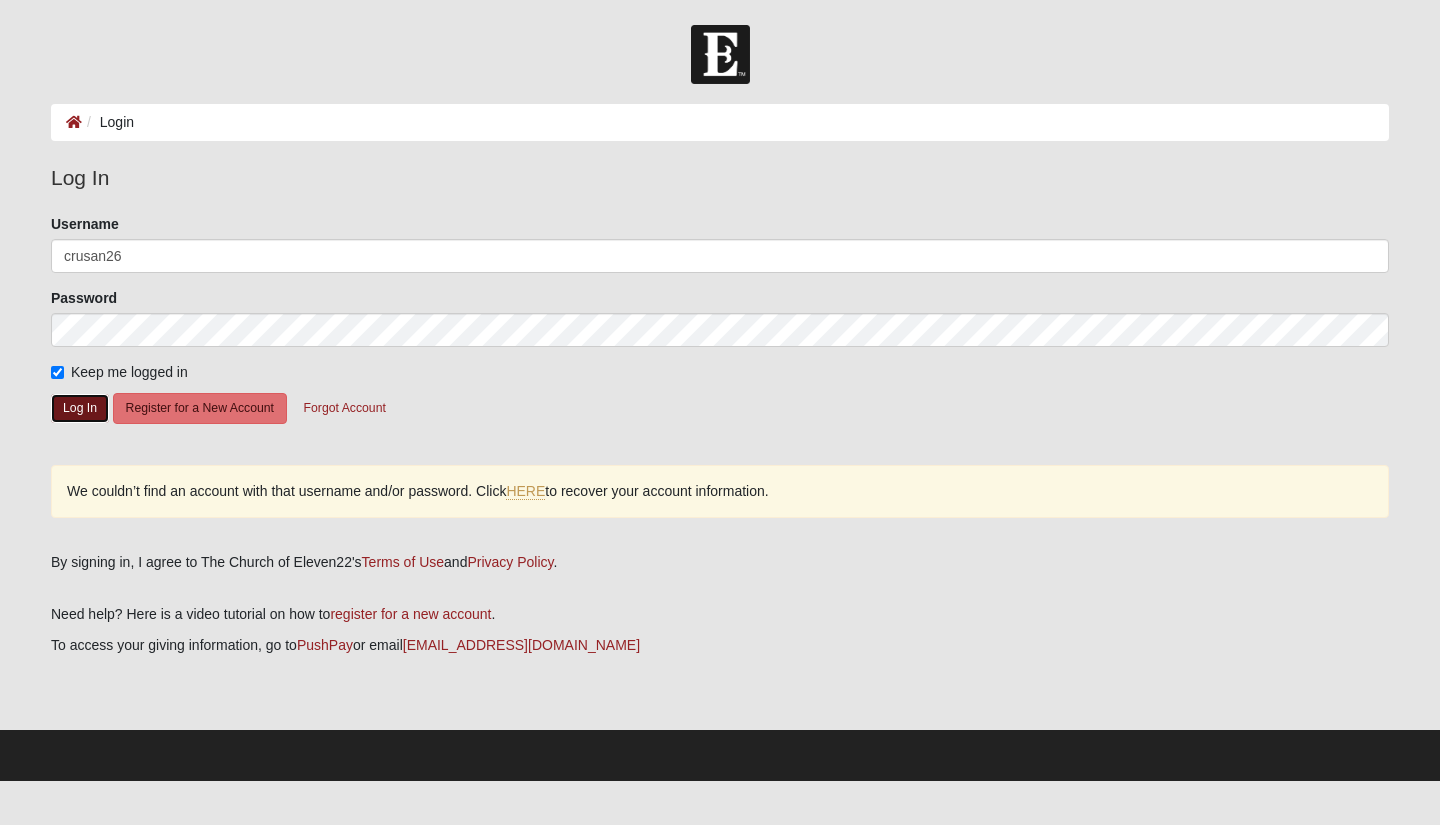 click on "Log In" 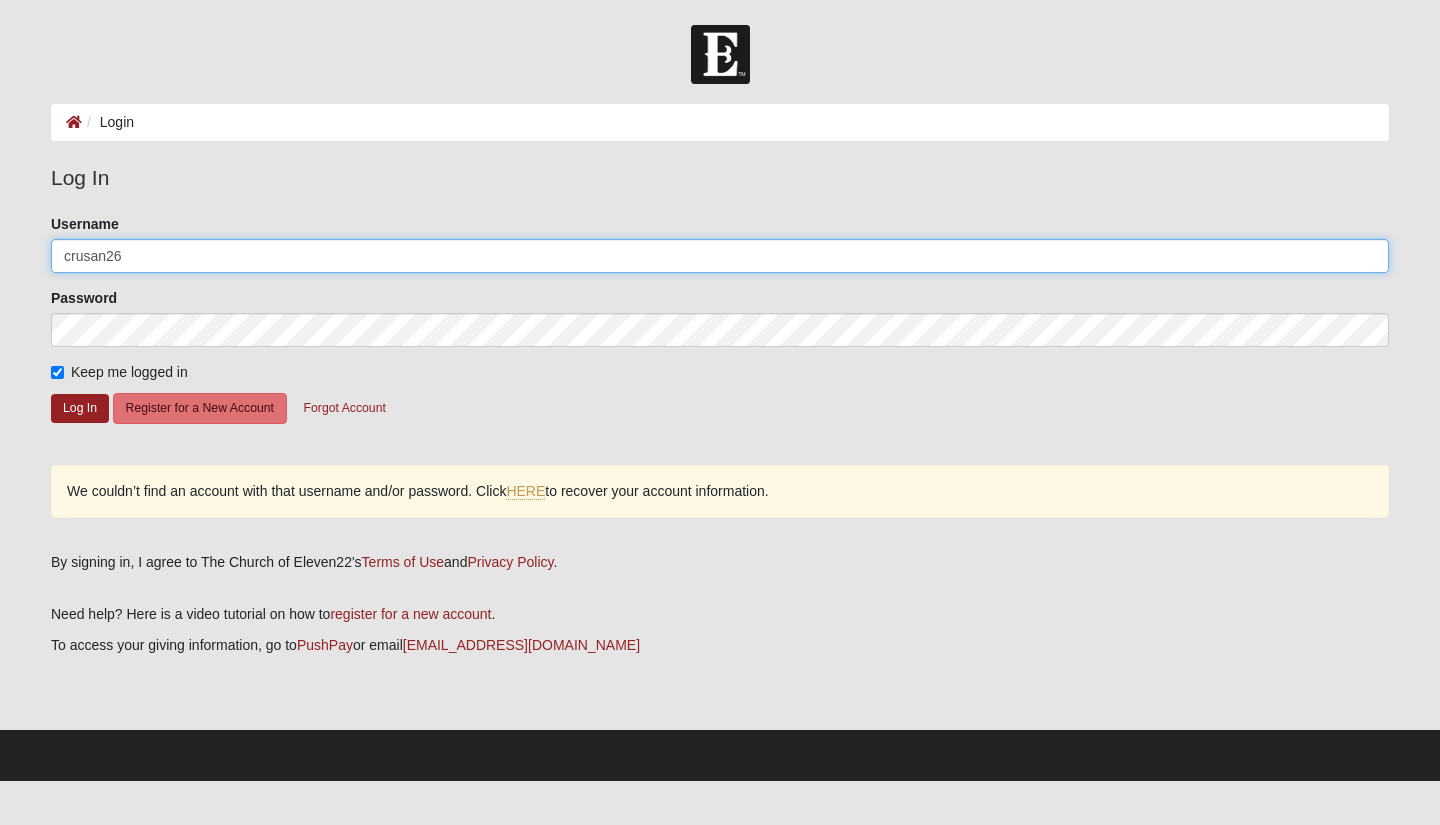 click on "crusan26" 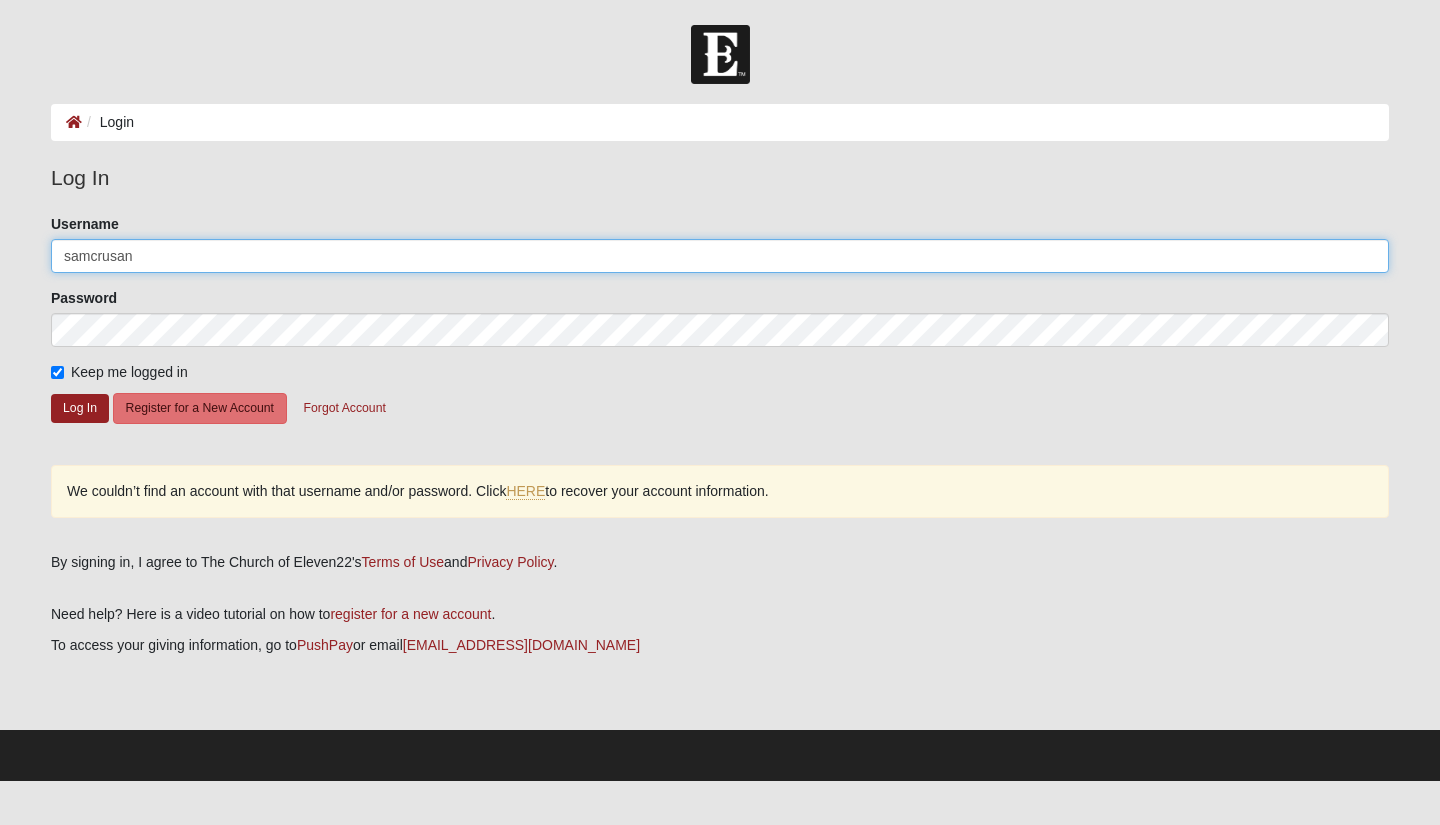 type on "samcrusan" 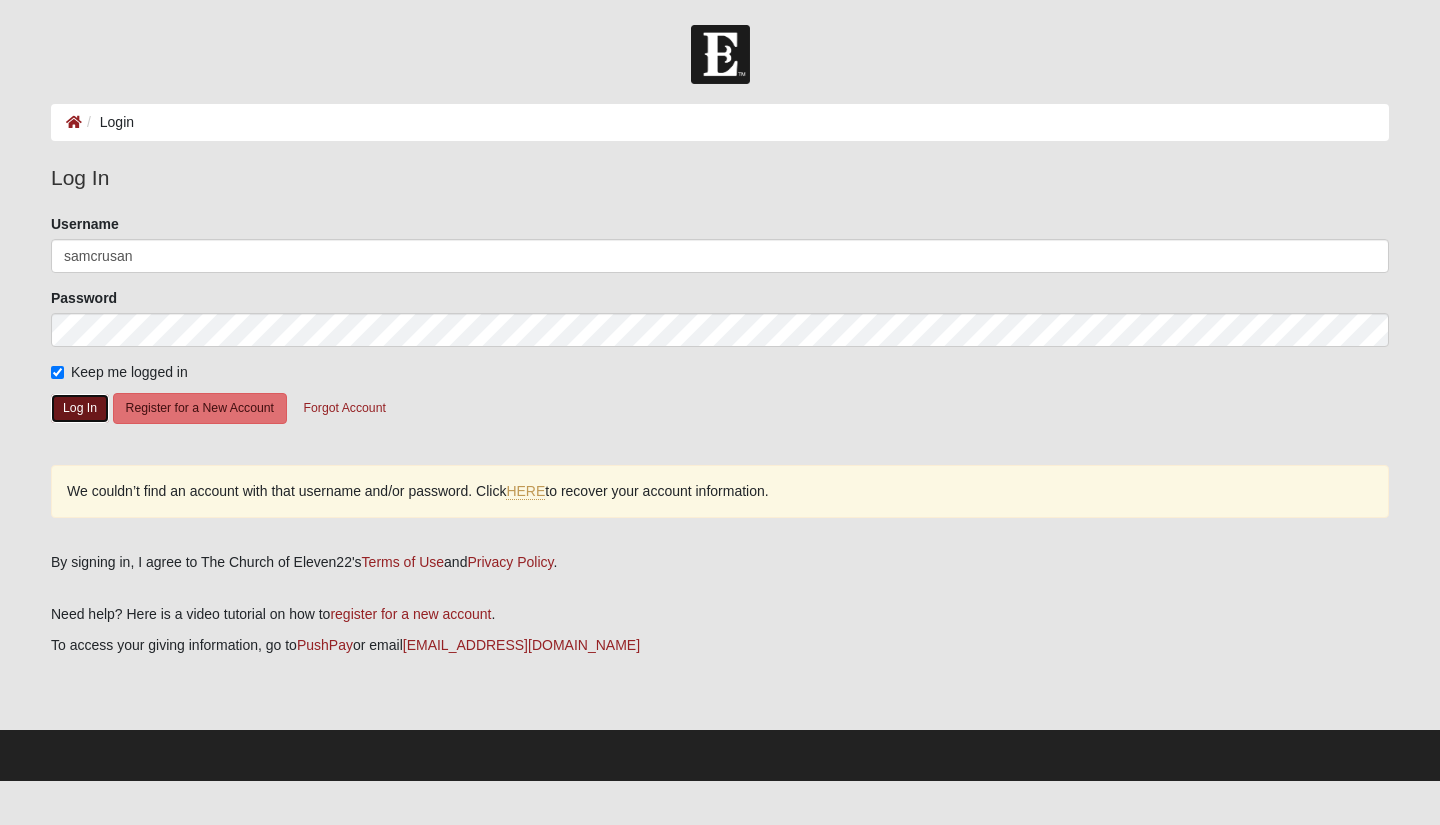 click on "Log In" 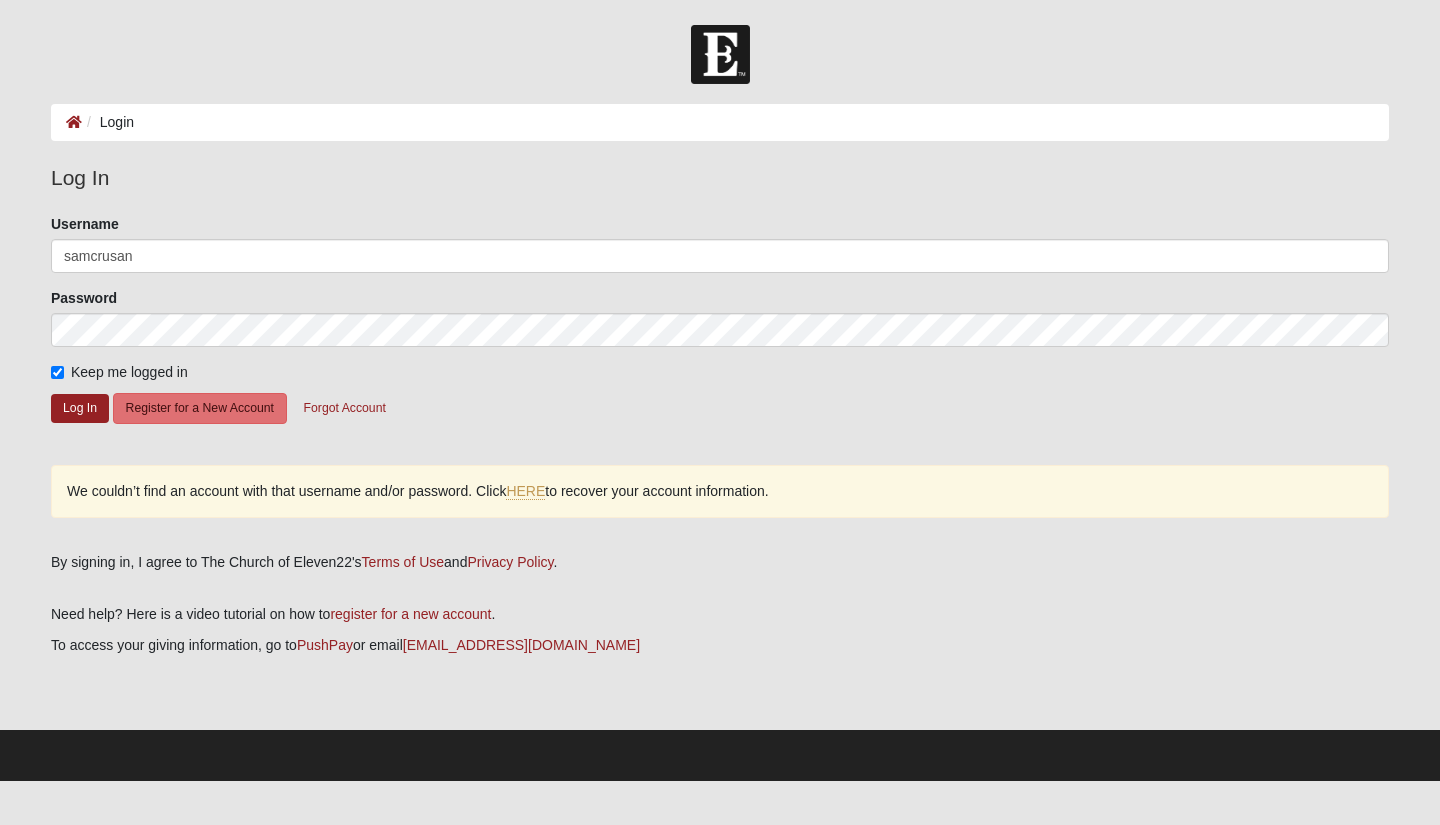 click on "We couldn’t find an account with that username and/or password. Click  HERE  to recover your account information." at bounding box center [720, 491] 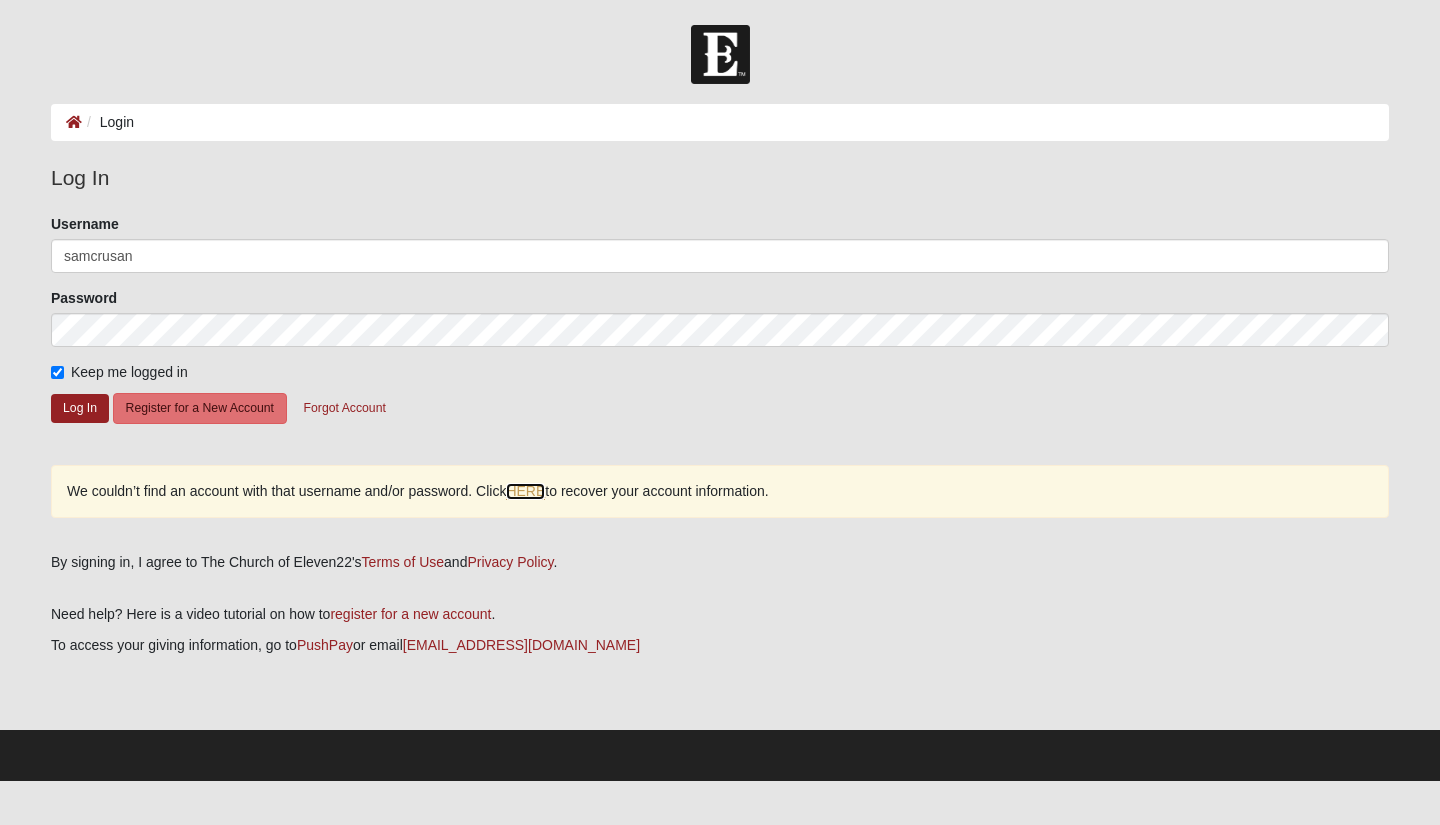 click on "HERE" at bounding box center (525, 491) 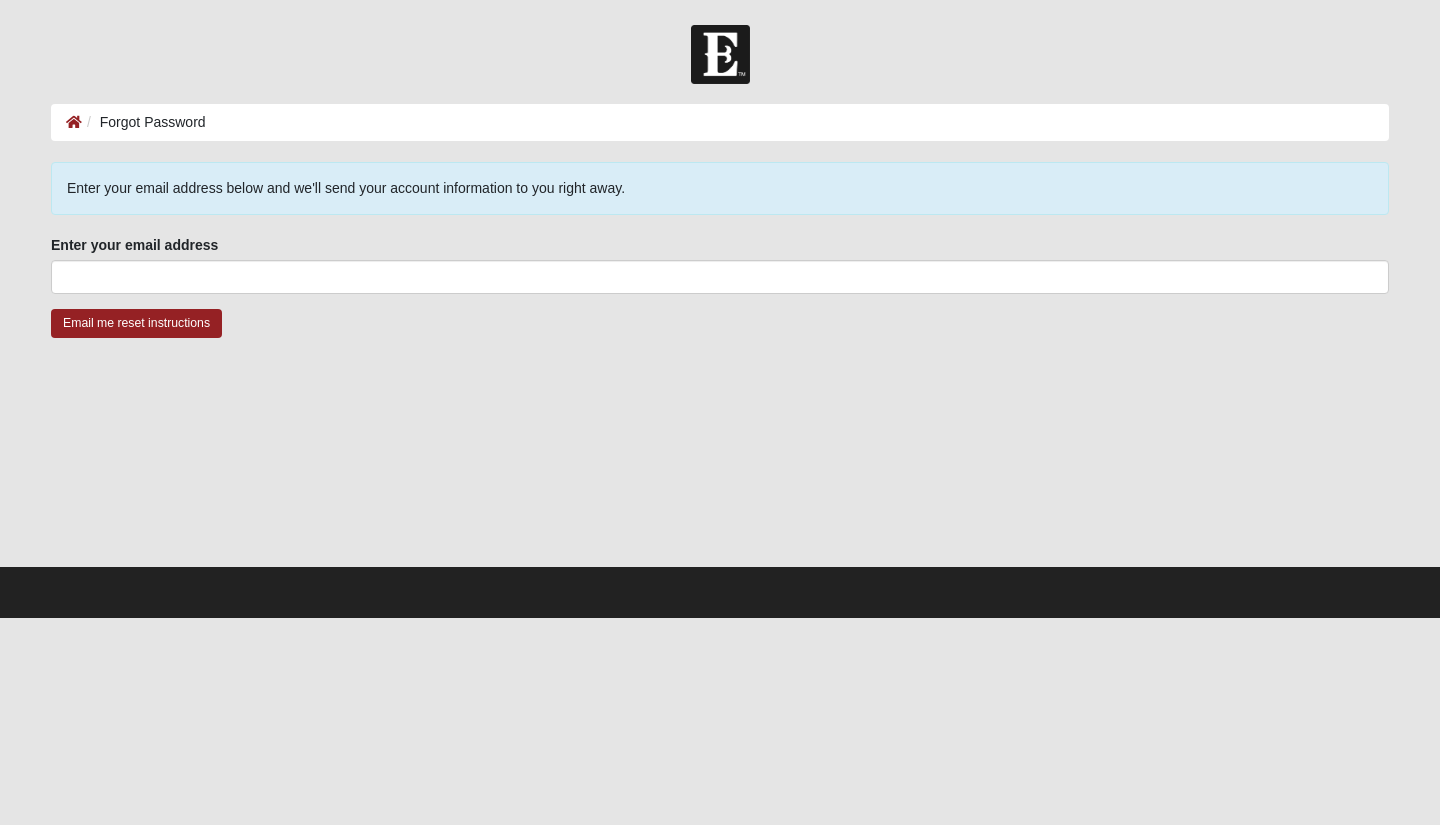 scroll, scrollTop: 0, scrollLeft: 0, axis: both 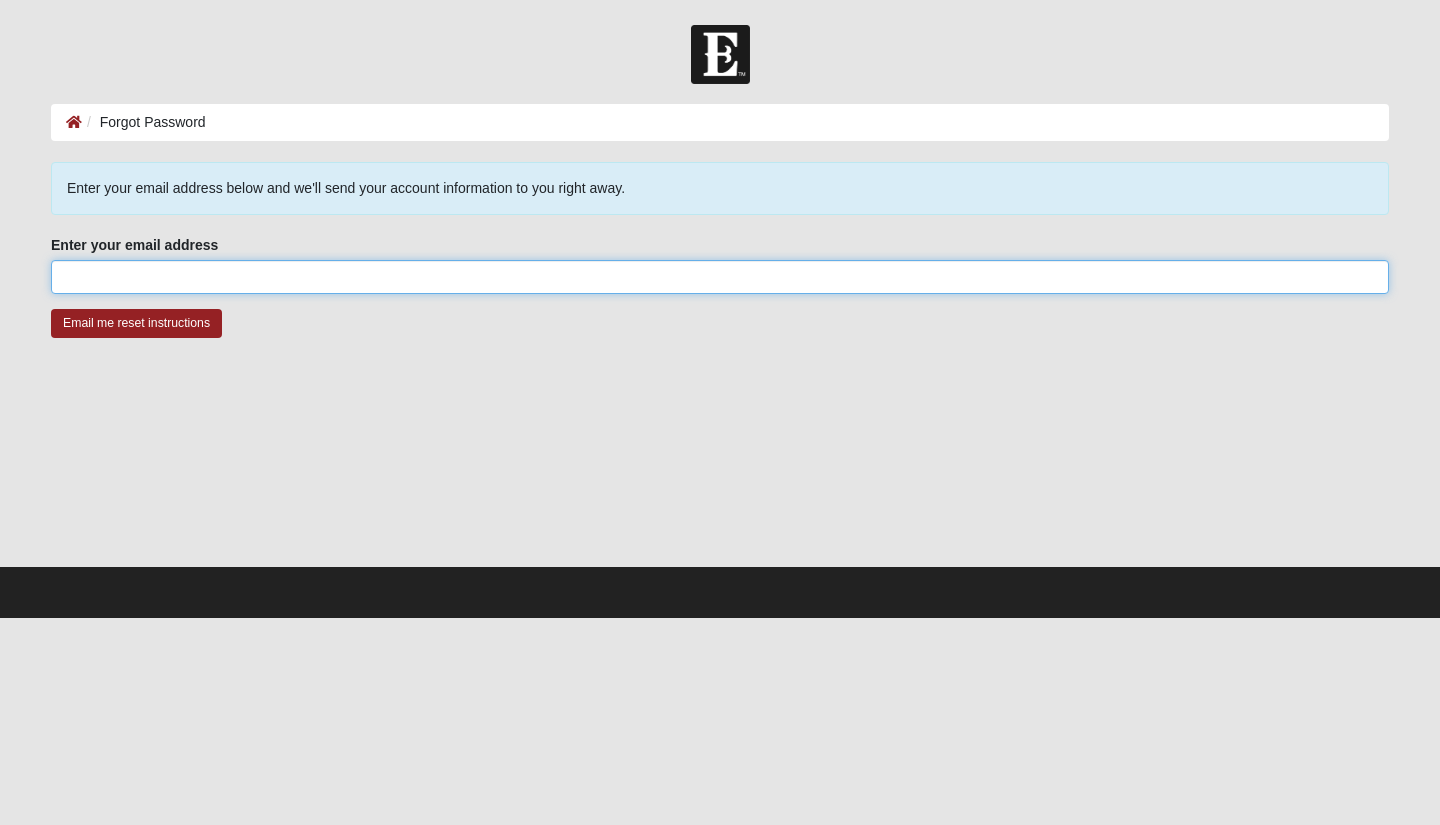 click on "Enter your email address" at bounding box center [720, 277] 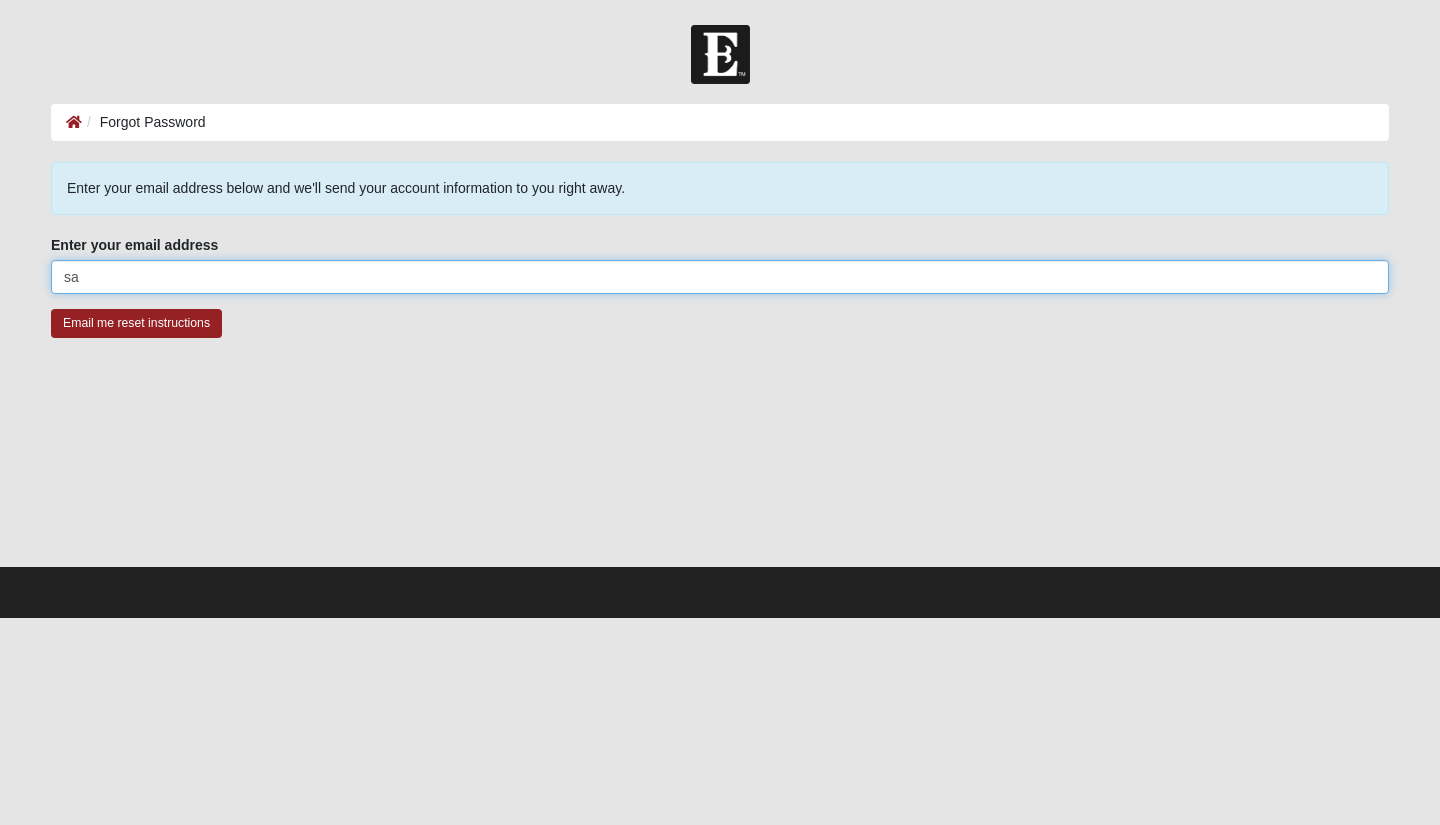 click on "sa" at bounding box center [720, 277] 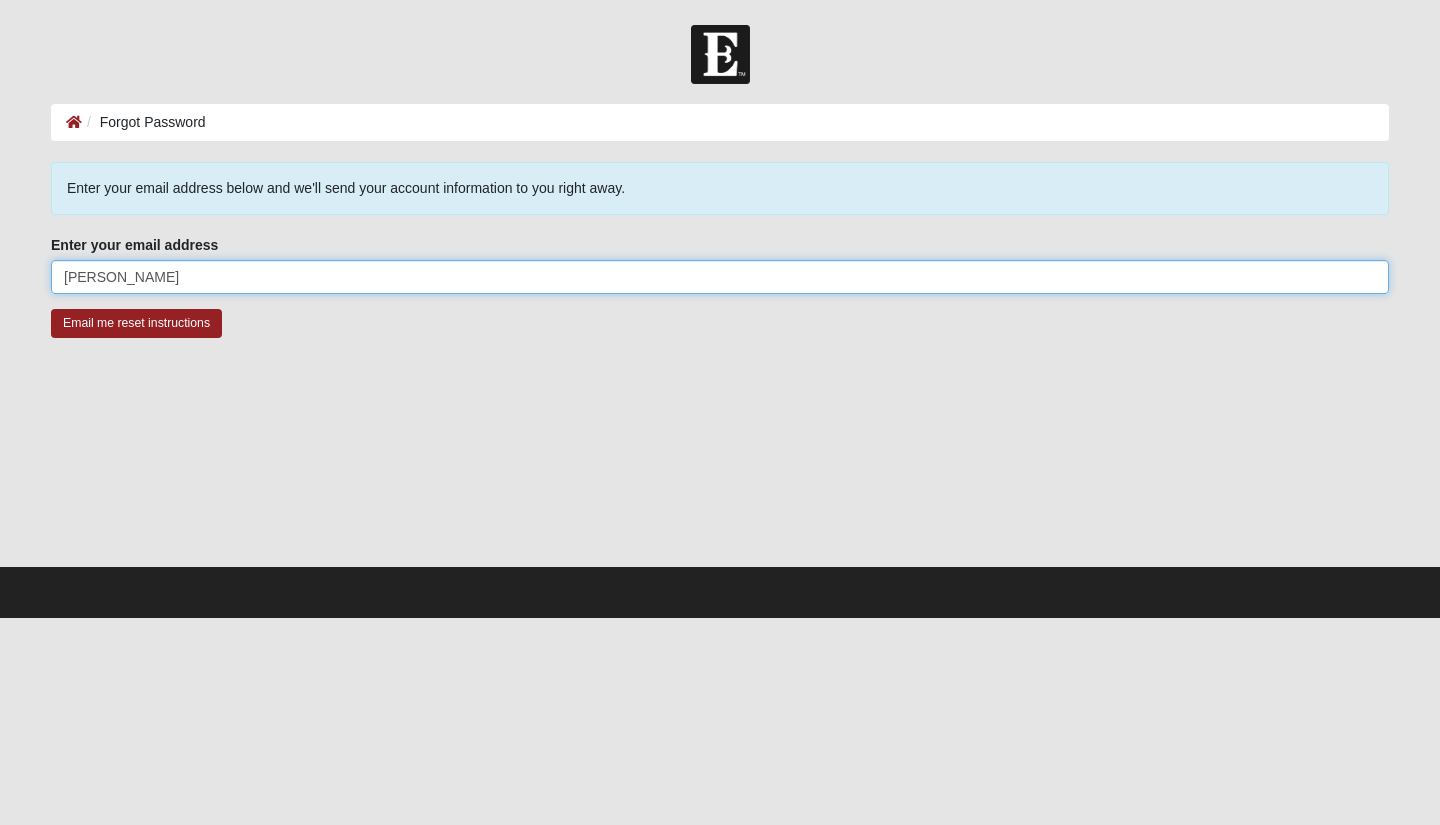 type on "samcrusan@gmail.com" 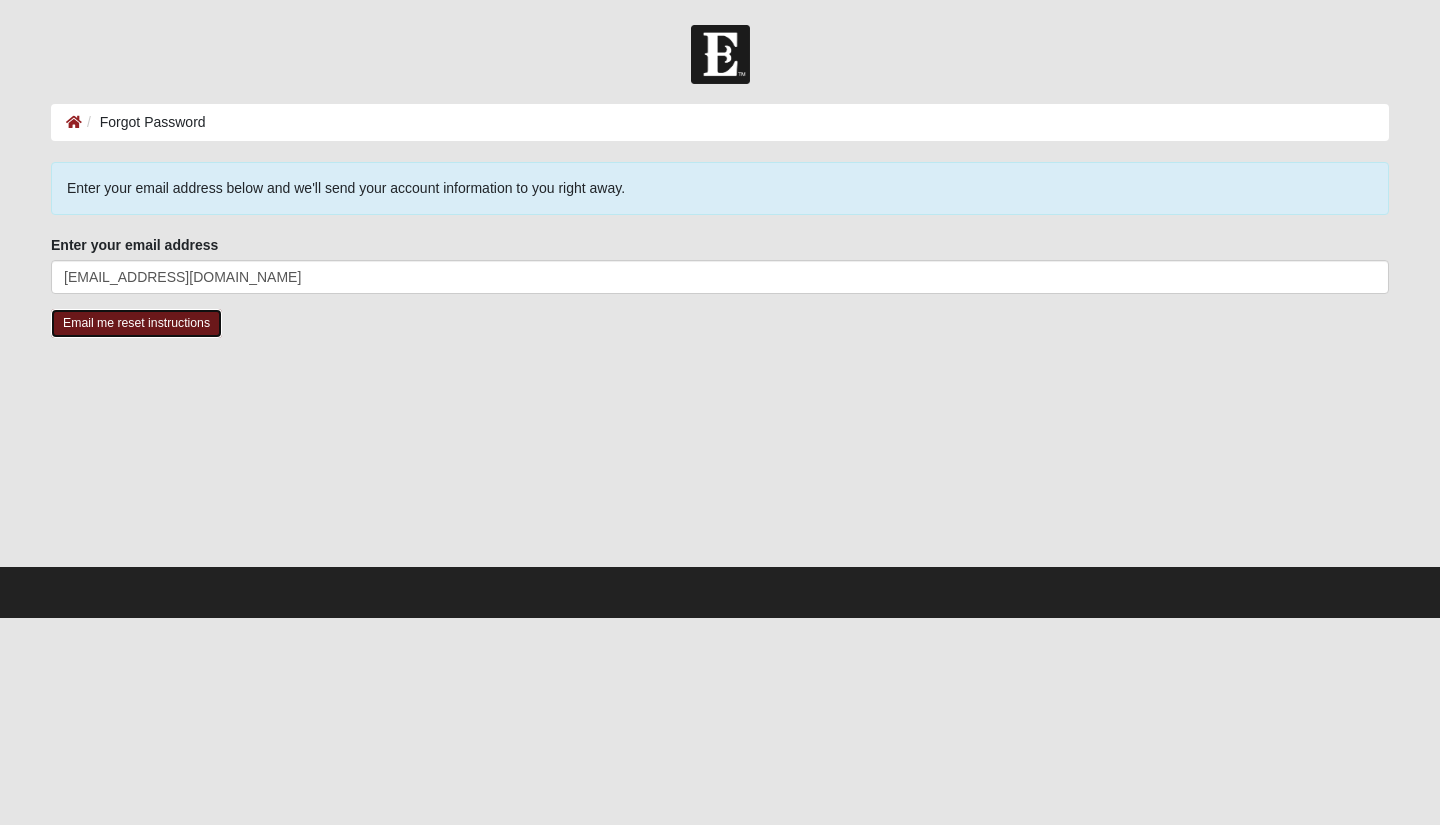 click on "Email me reset instructions" at bounding box center [136, 323] 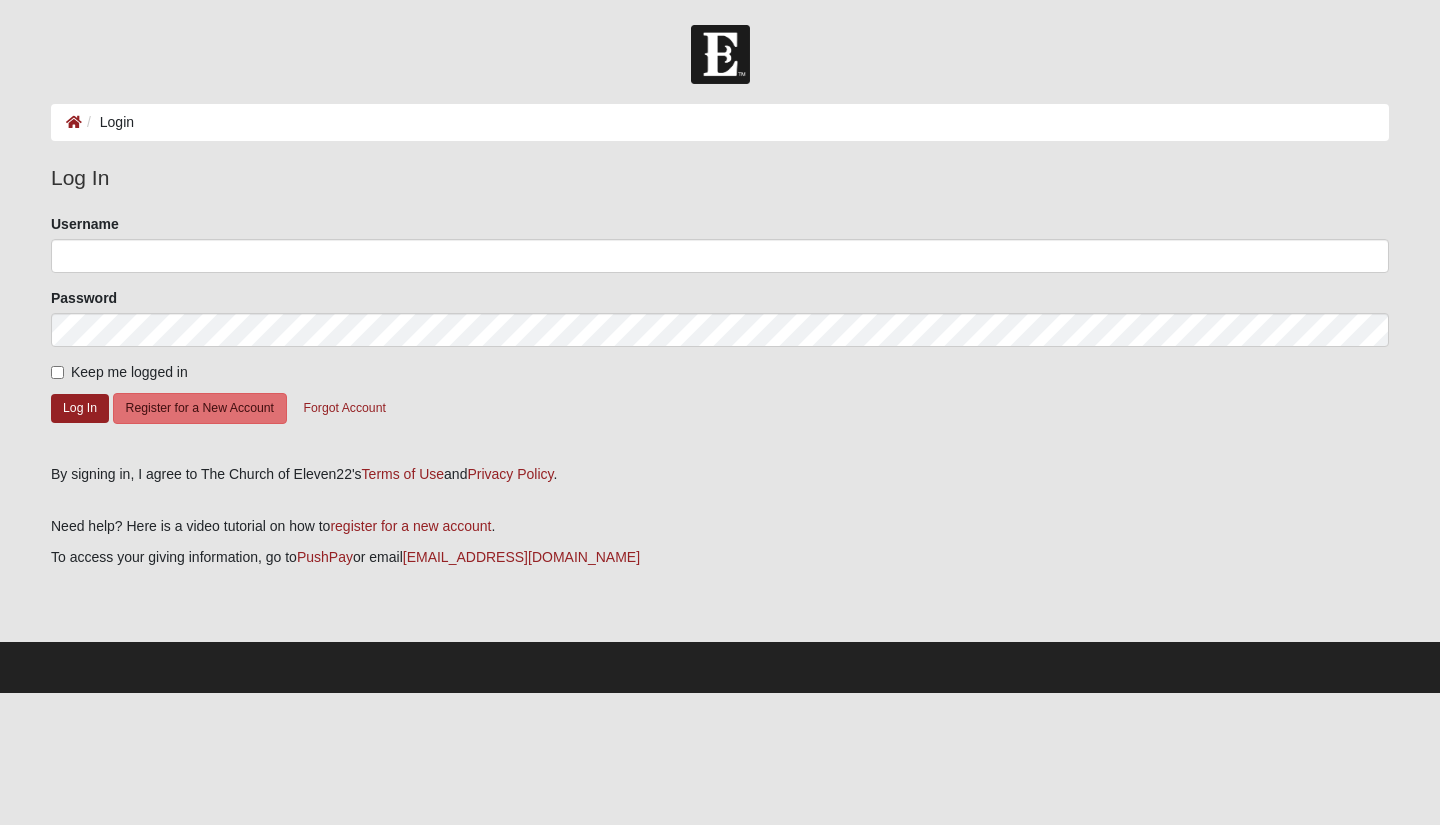 scroll, scrollTop: 0, scrollLeft: 0, axis: both 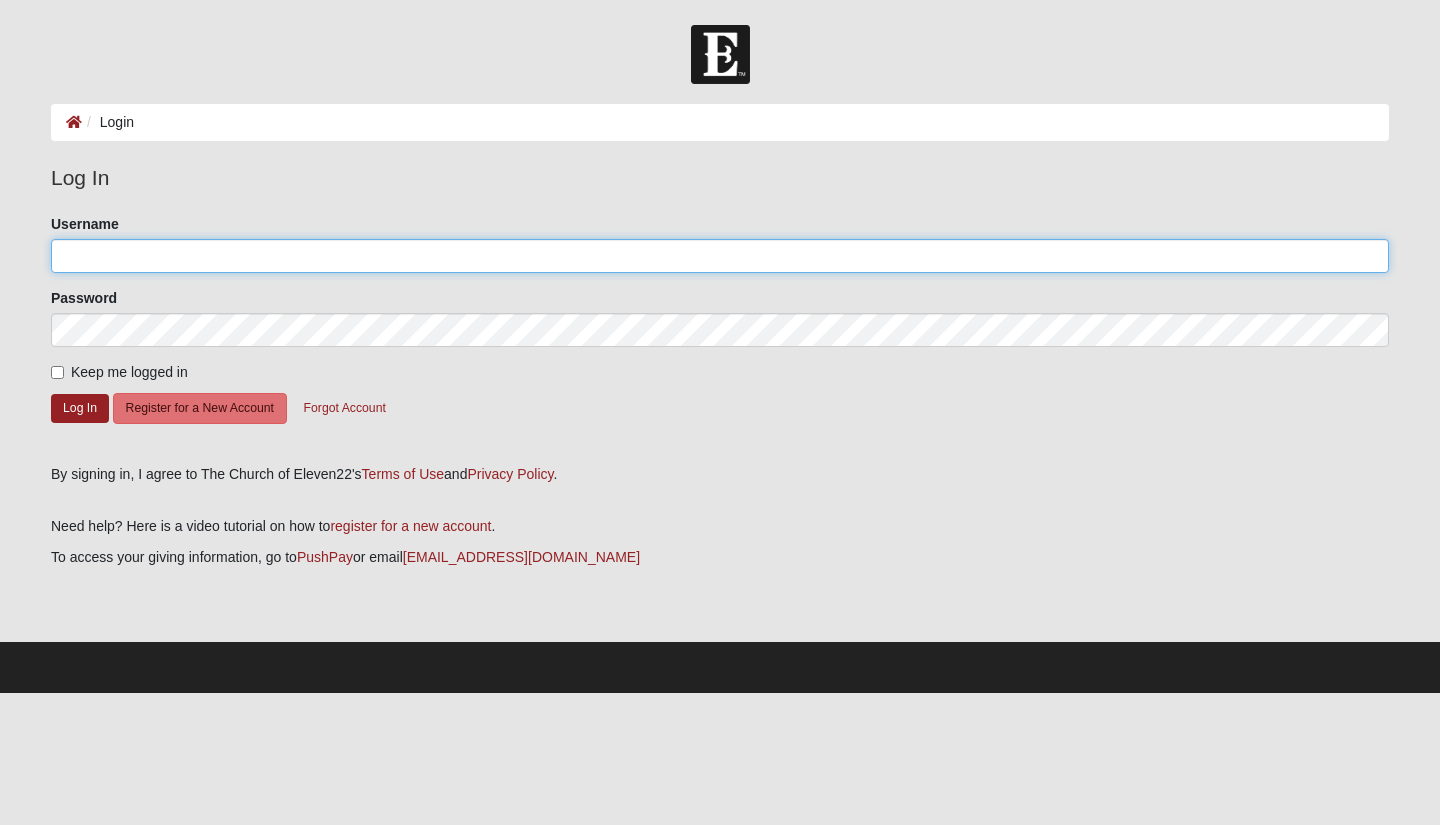 click on "Username" 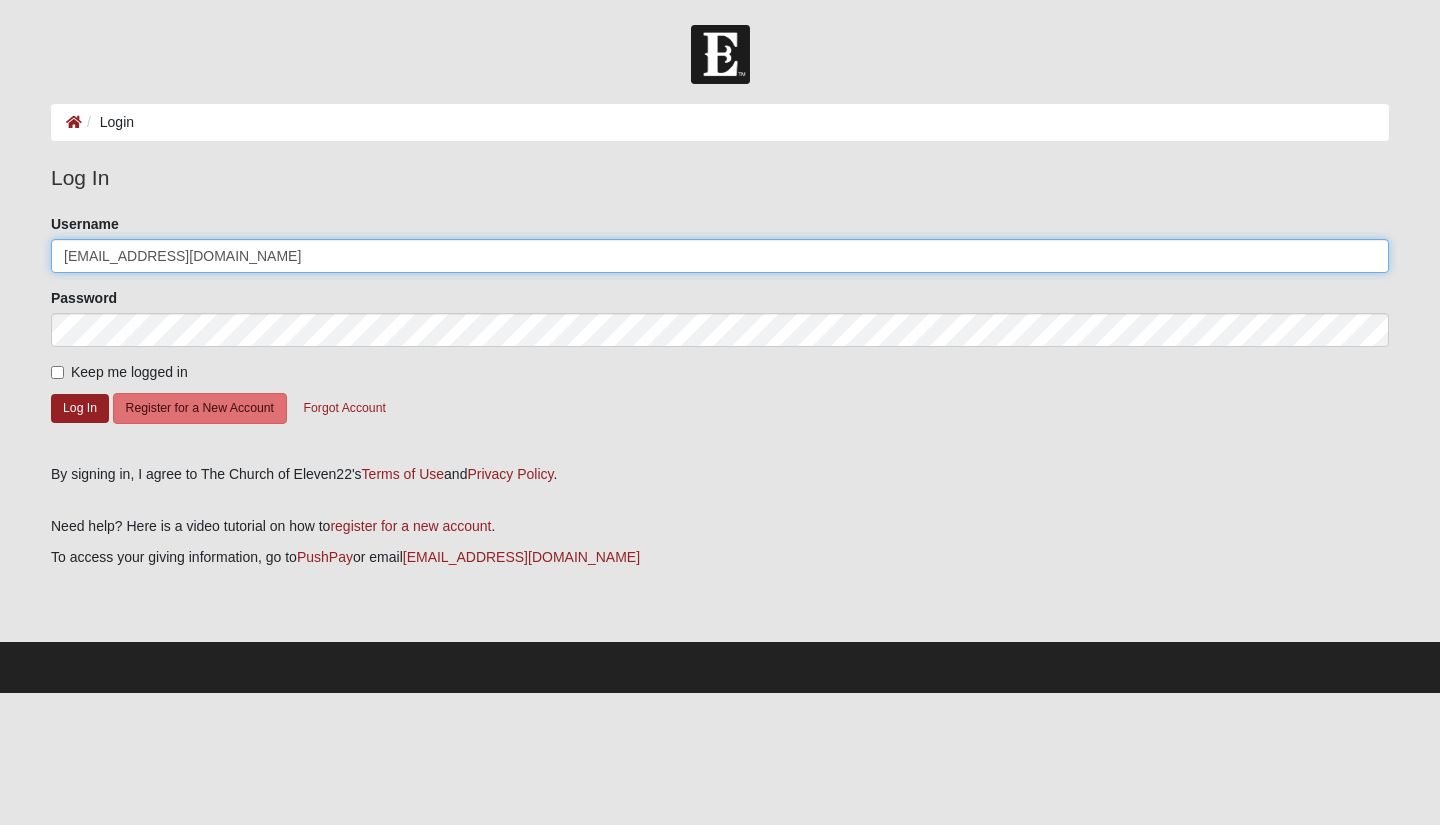type on "scrusan@yahoo.com" 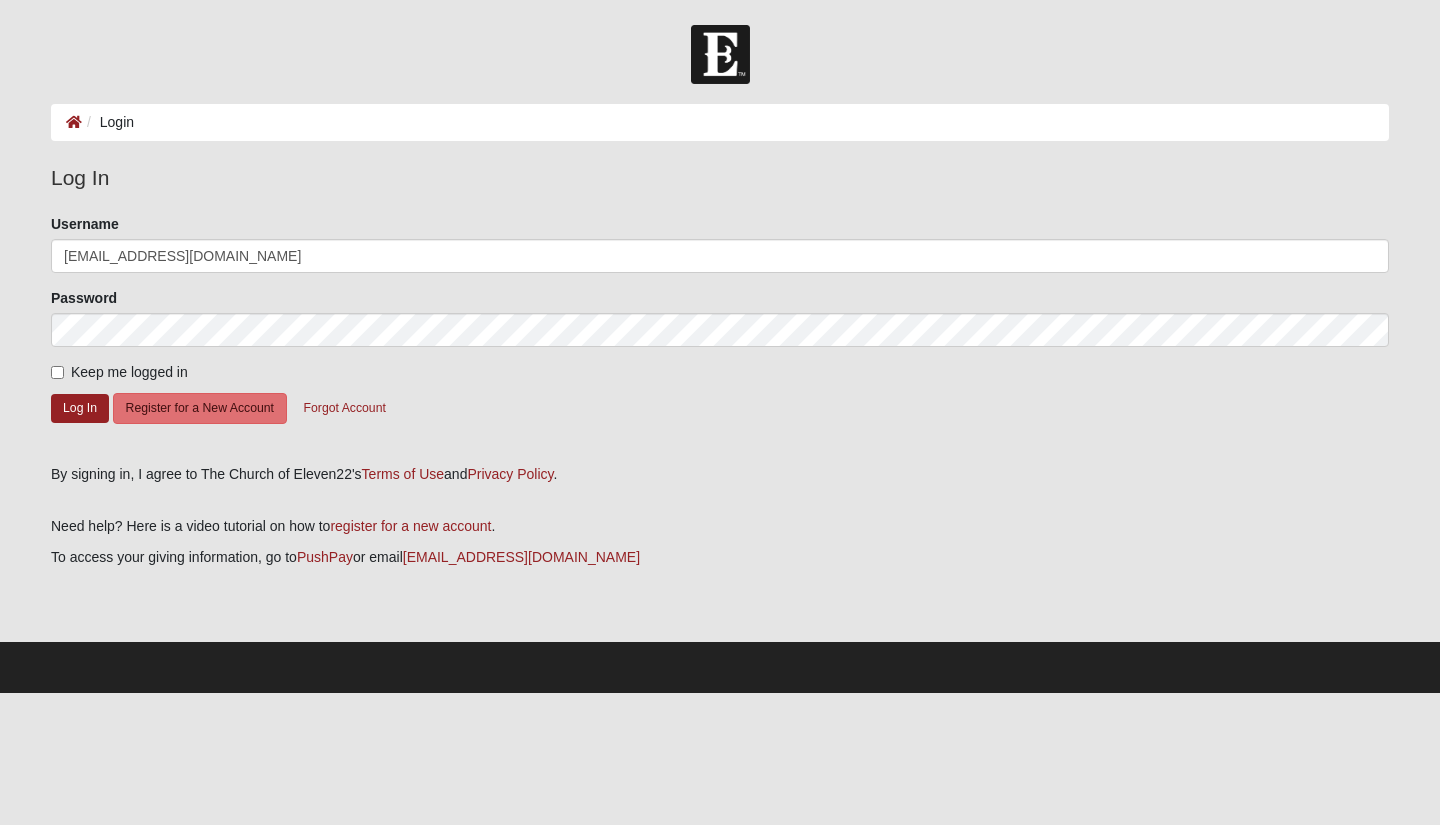 click on "Keep me logged in" at bounding box center [119, 372] 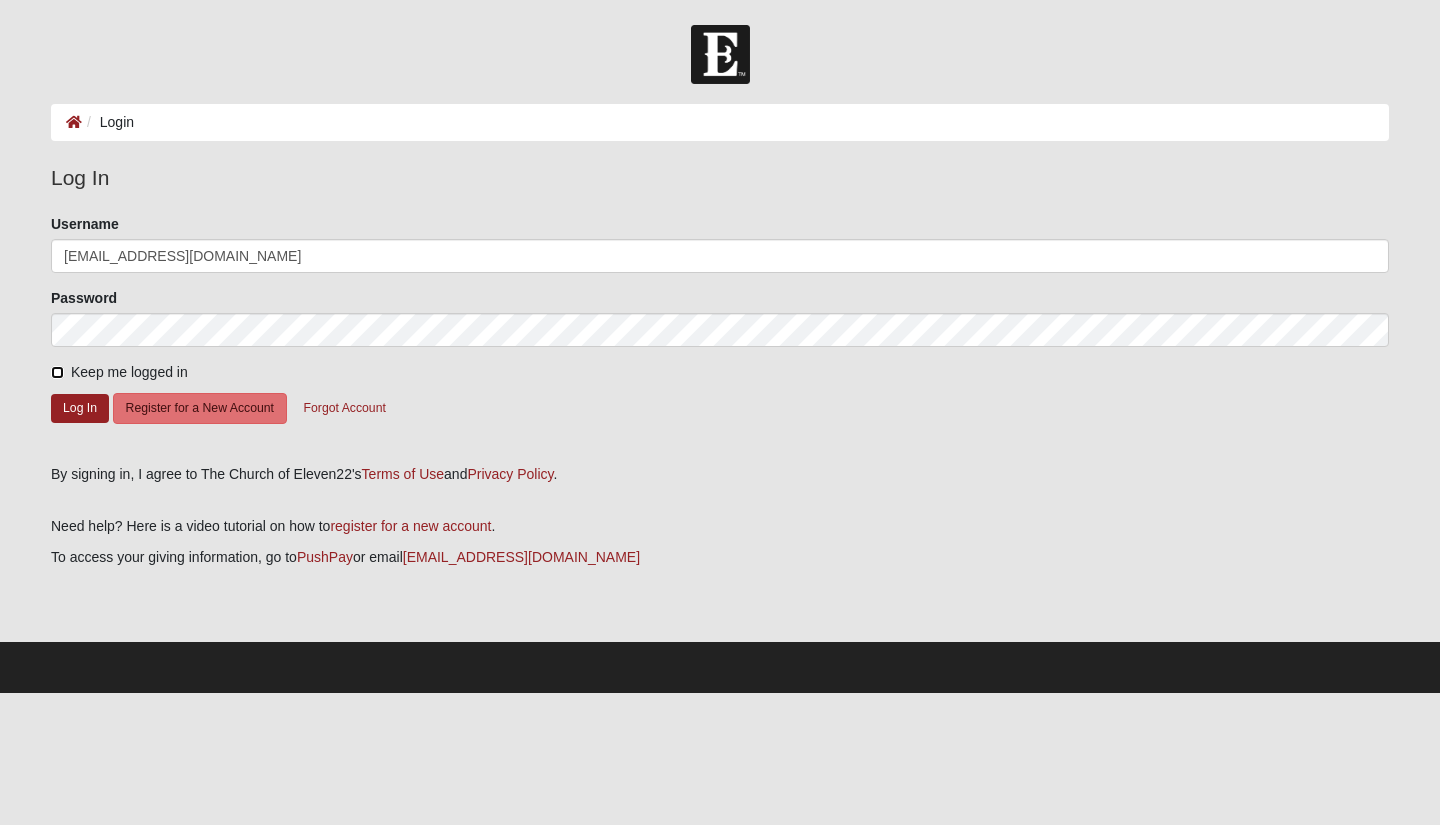 checkbox on "true" 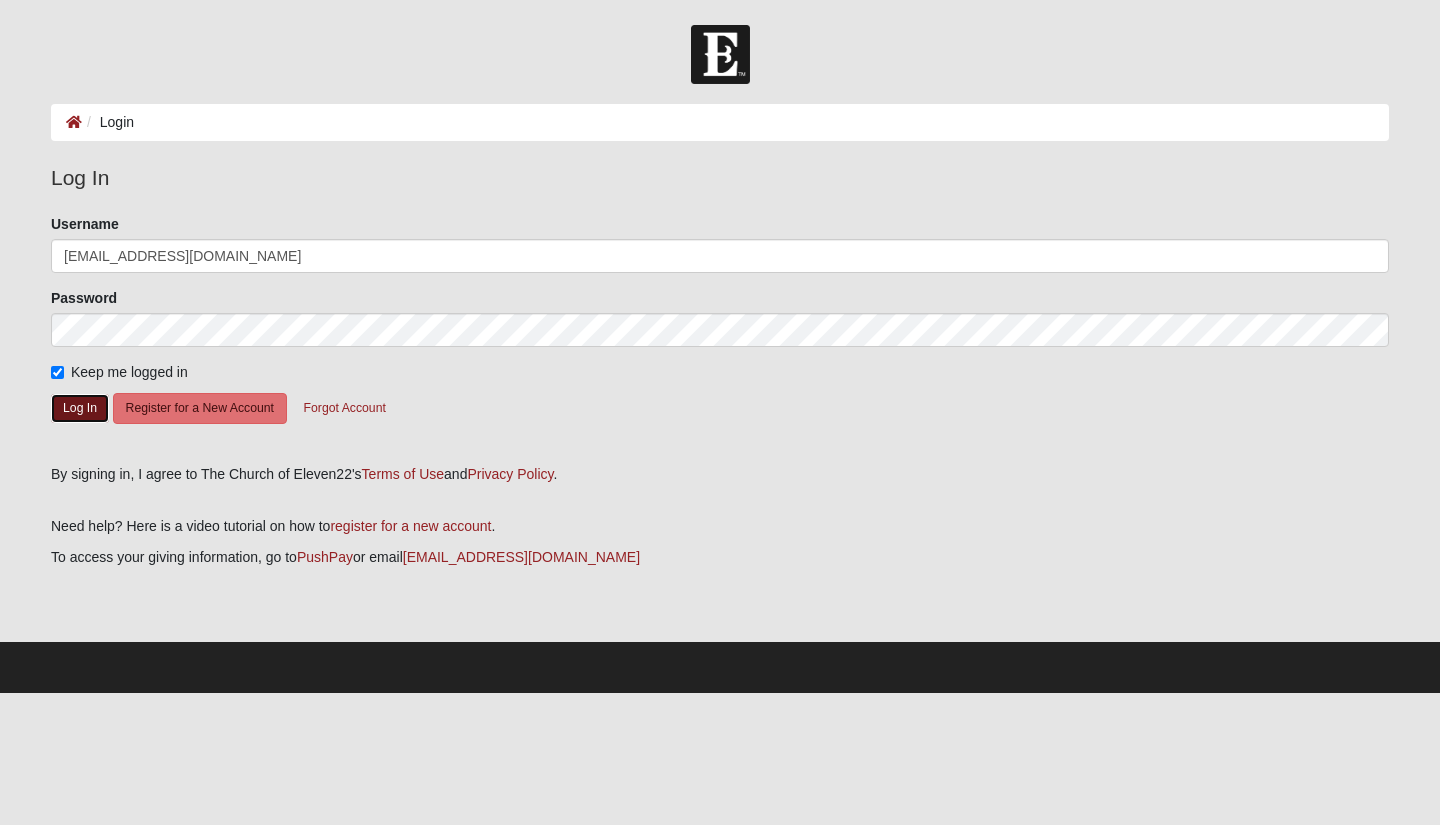 click on "Log In" 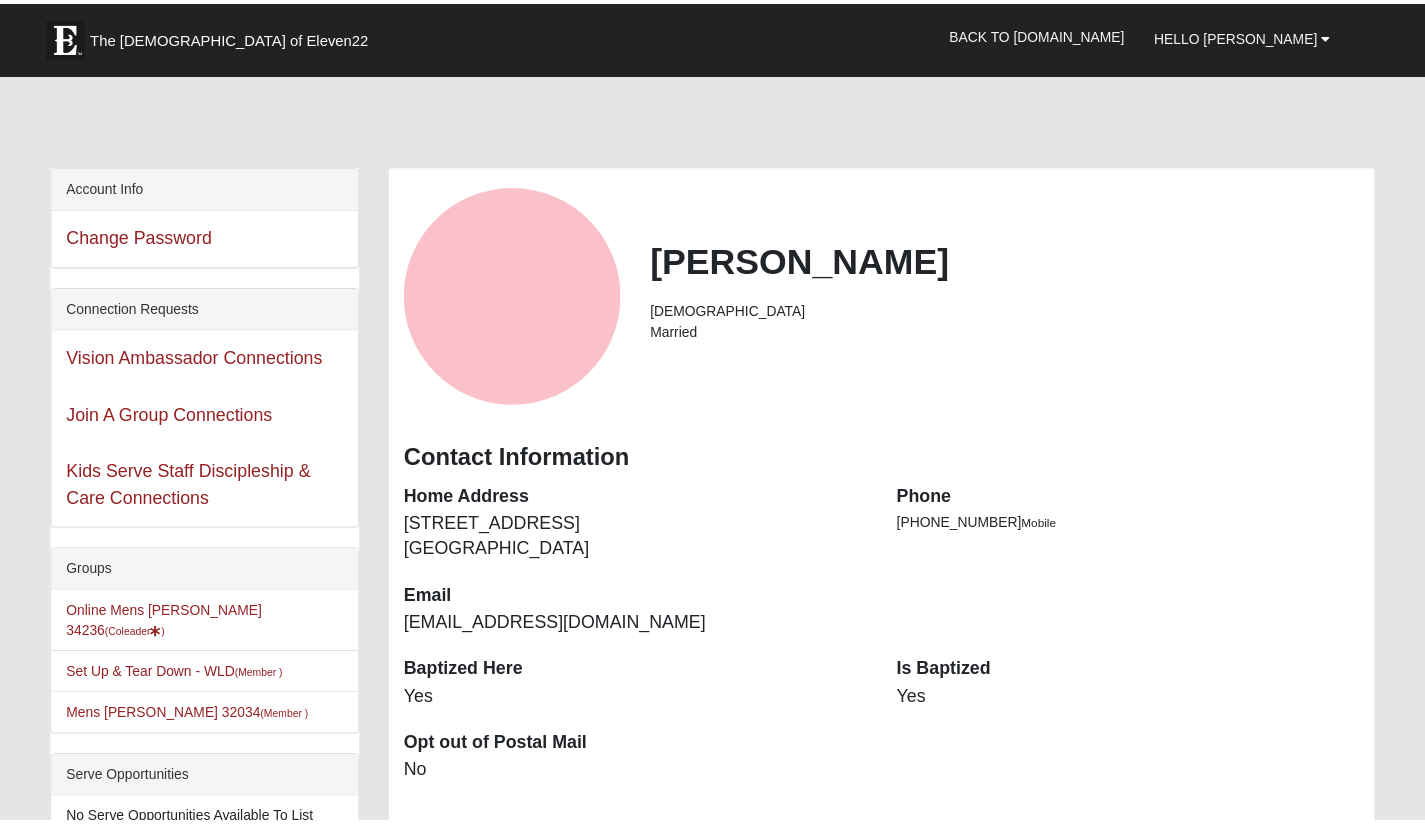 scroll, scrollTop: 0, scrollLeft: 0, axis: both 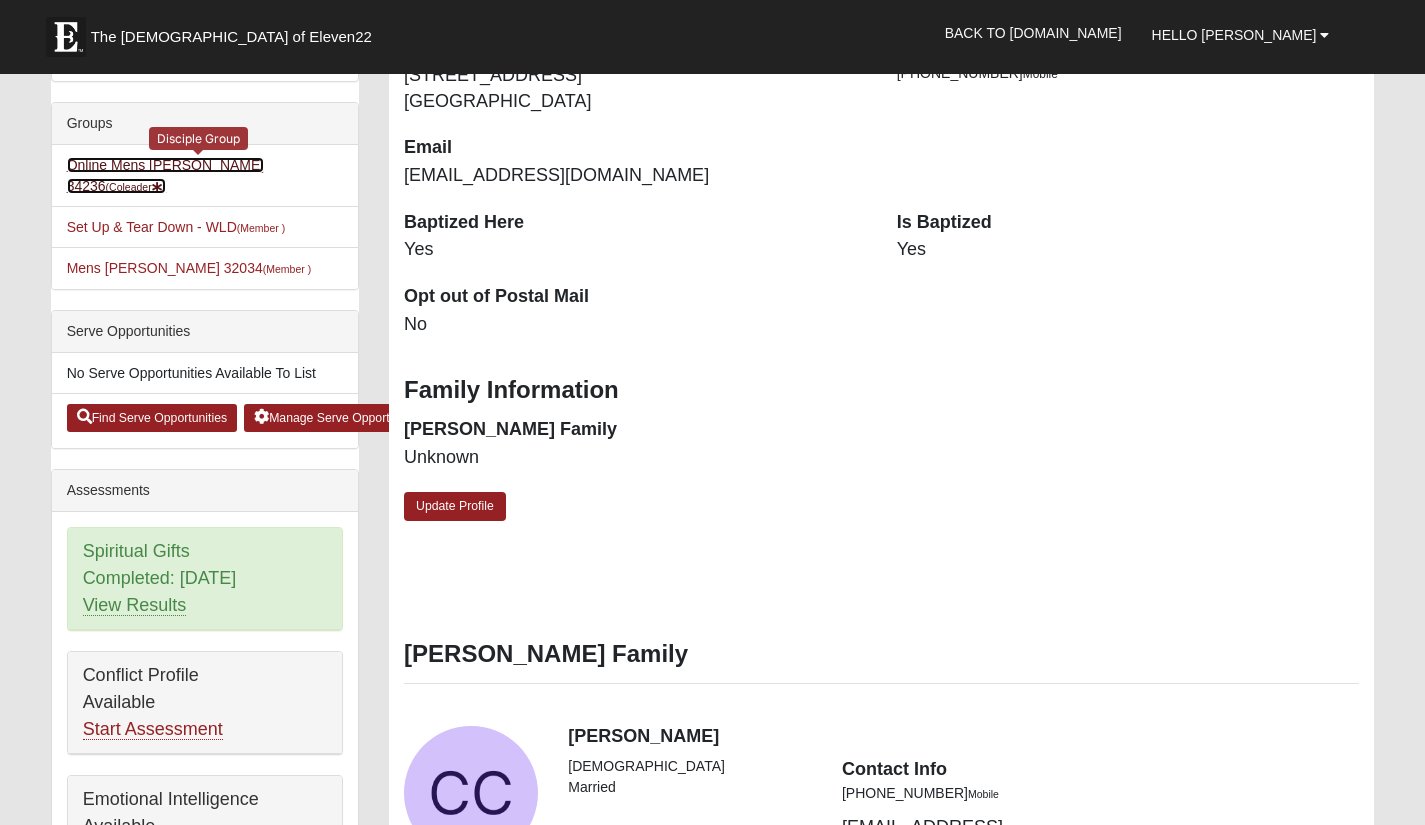 click on "Online Mens Barshinger 34236  (Coleader
)" at bounding box center (166, 175) 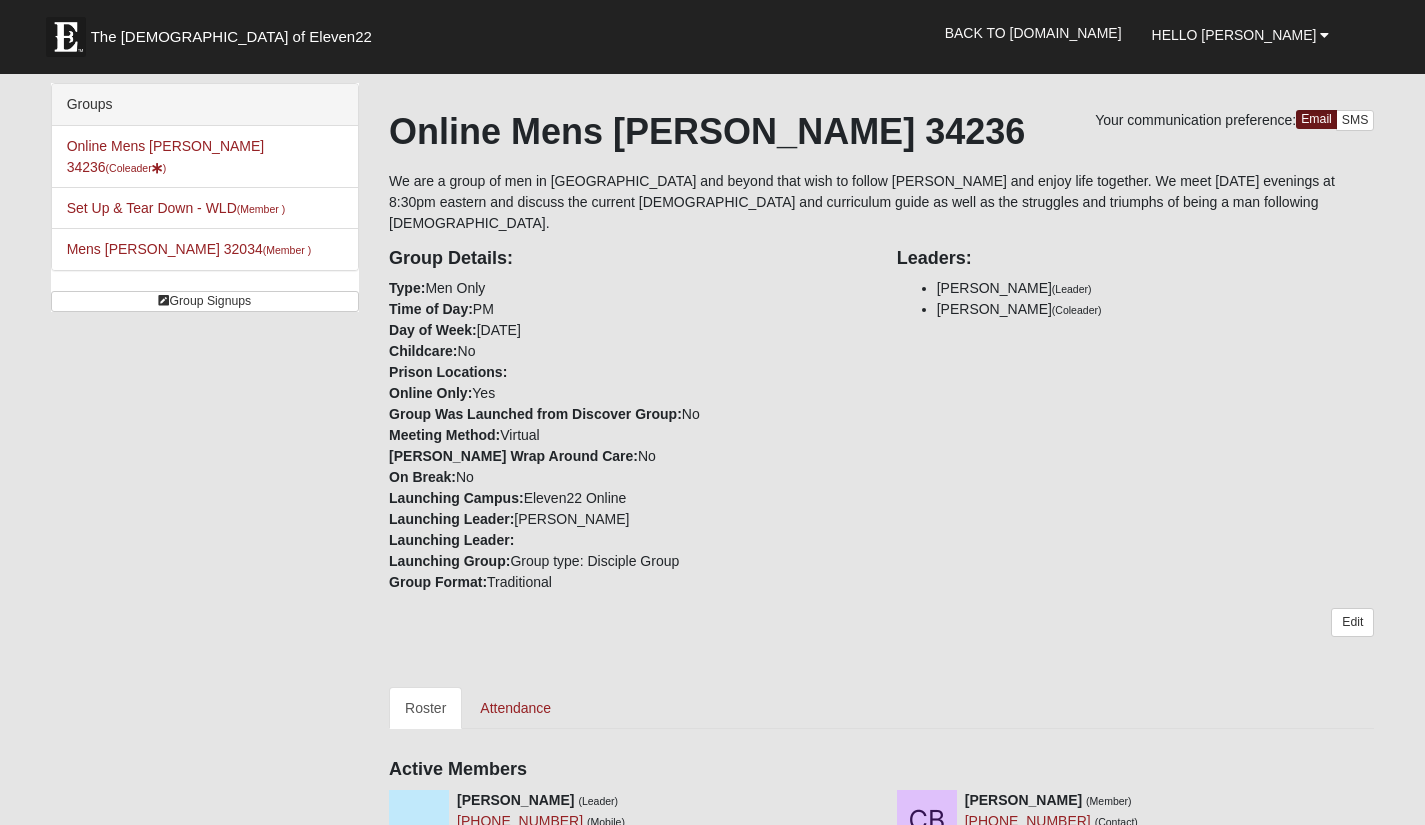 scroll, scrollTop: 0, scrollLeft: 0, axis: both 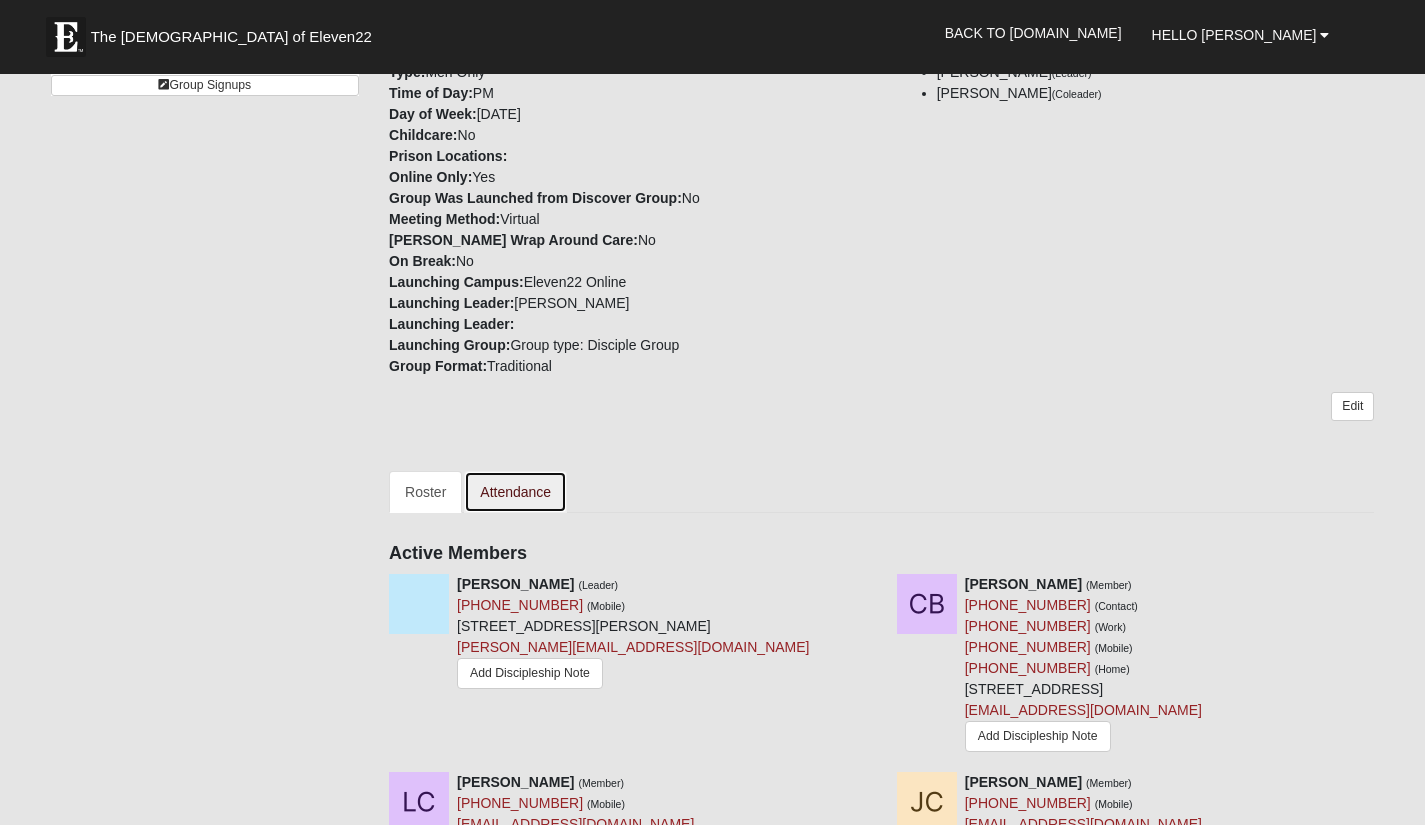 click on "Attendance" at bounding box center (515, 492) 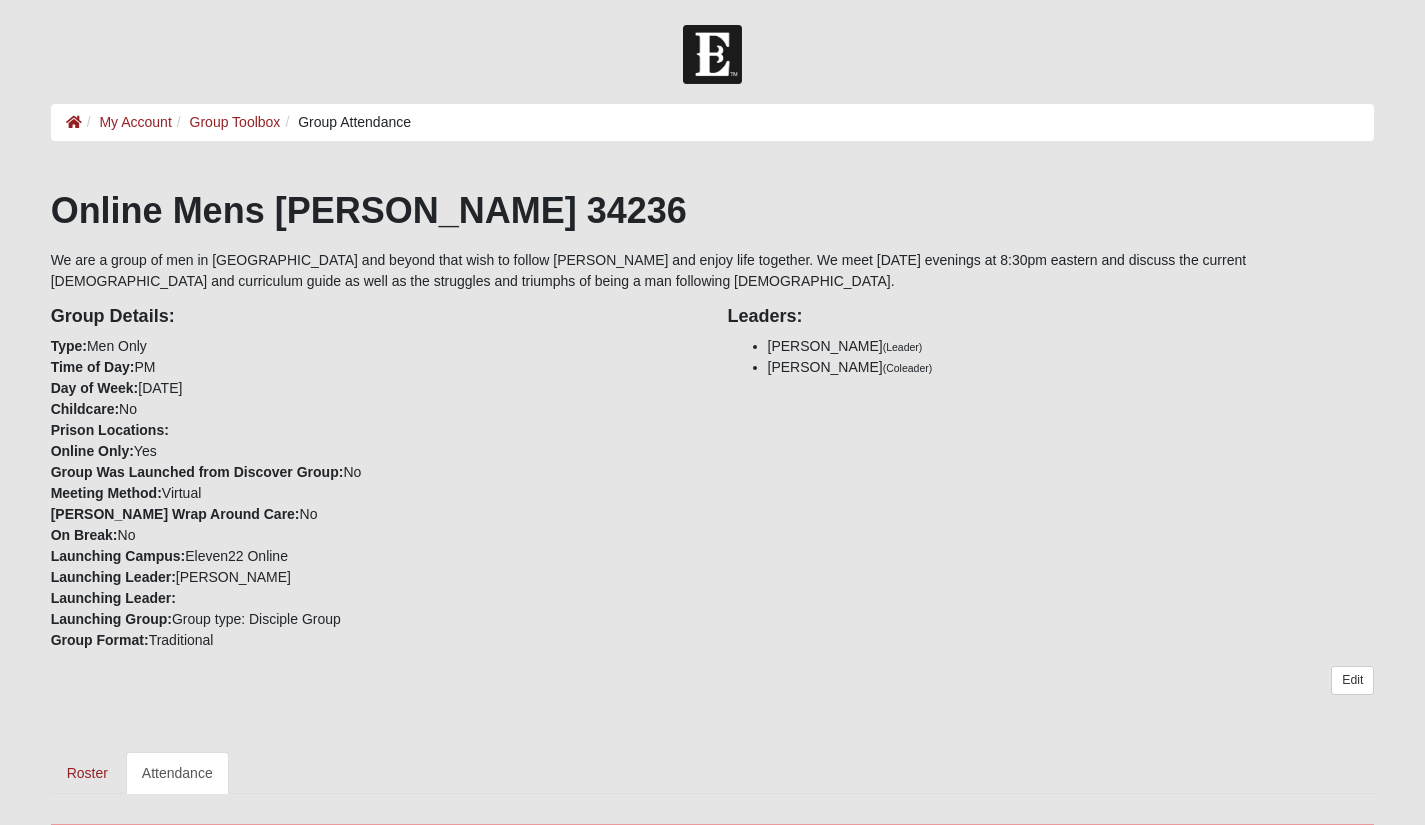 scroll, scrollTop: 0, scrollLeft: 0, axis: both 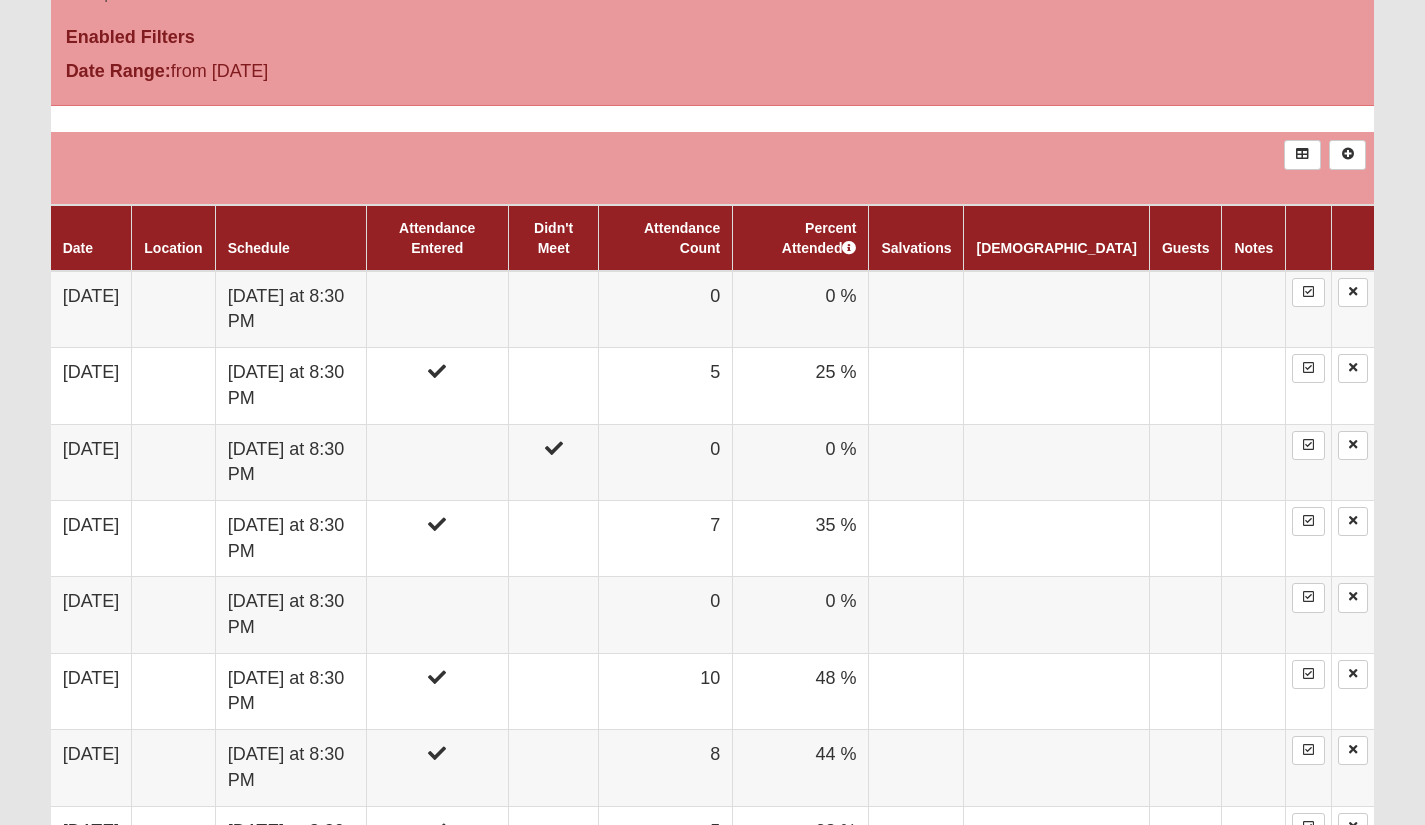 click on "0" at bounding box center (666, 309) 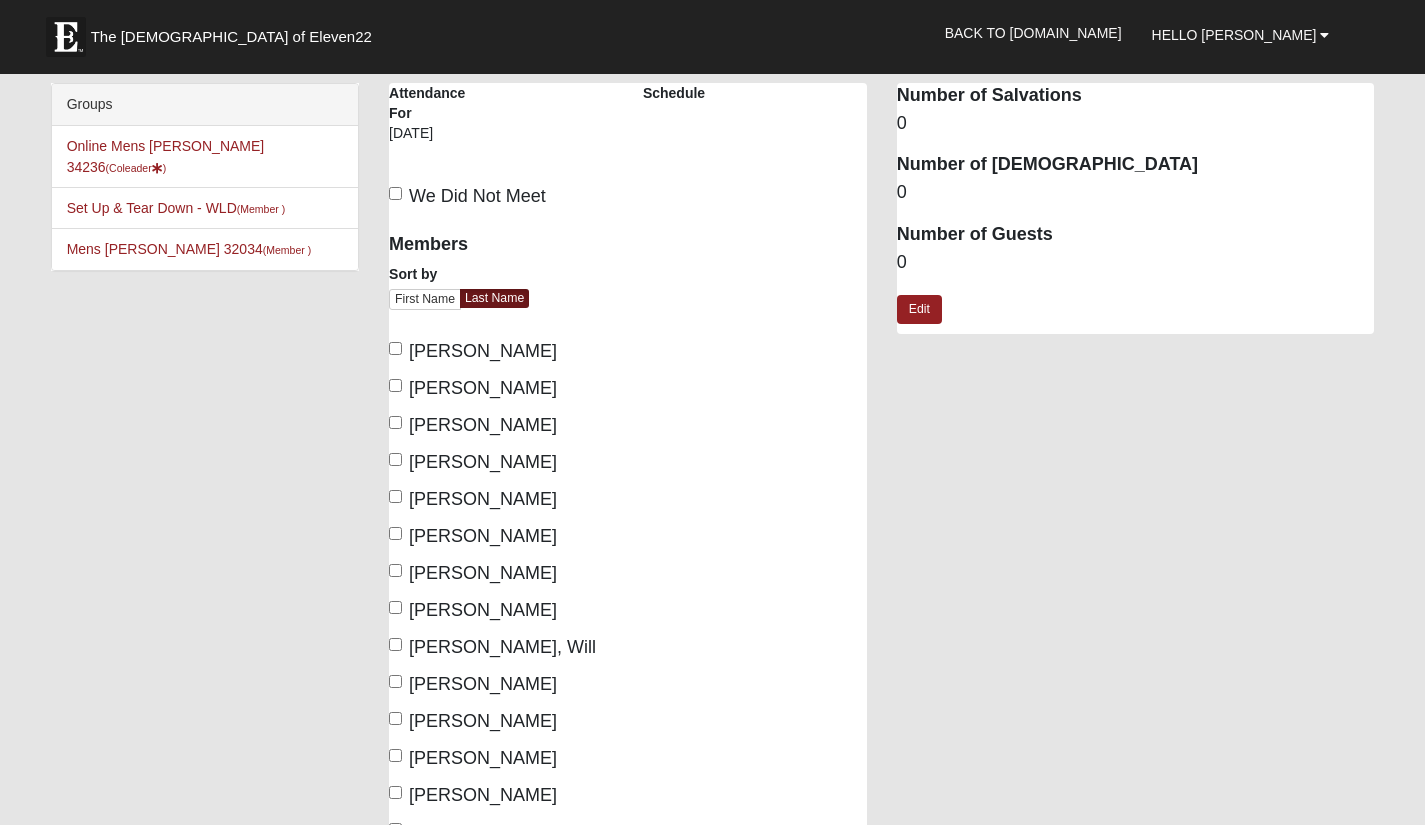 scroll, scrollTop: 0, scrollLeft: 0, axis: both 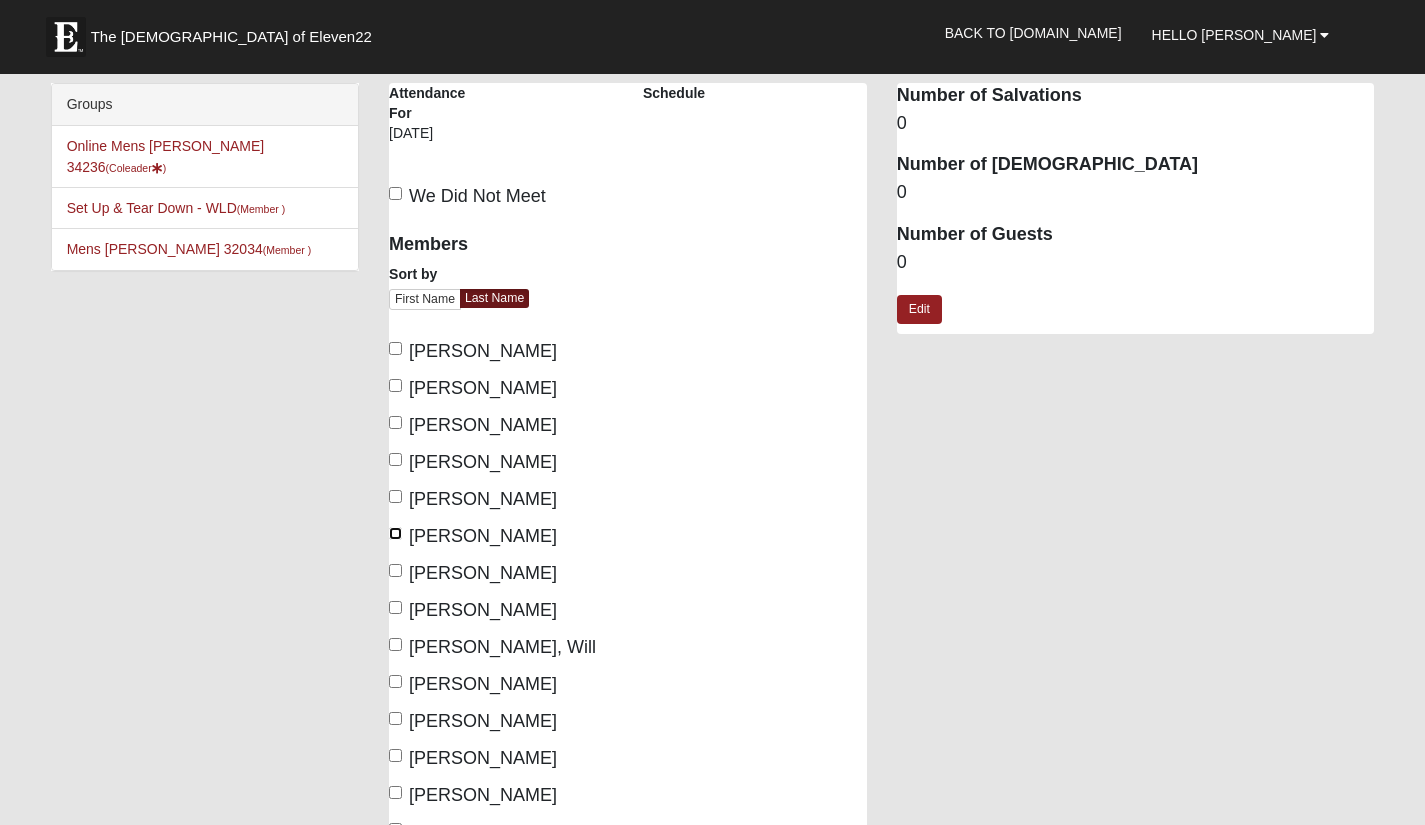 click on "[PERSON_NAME]" at bounding box center [395, 533] 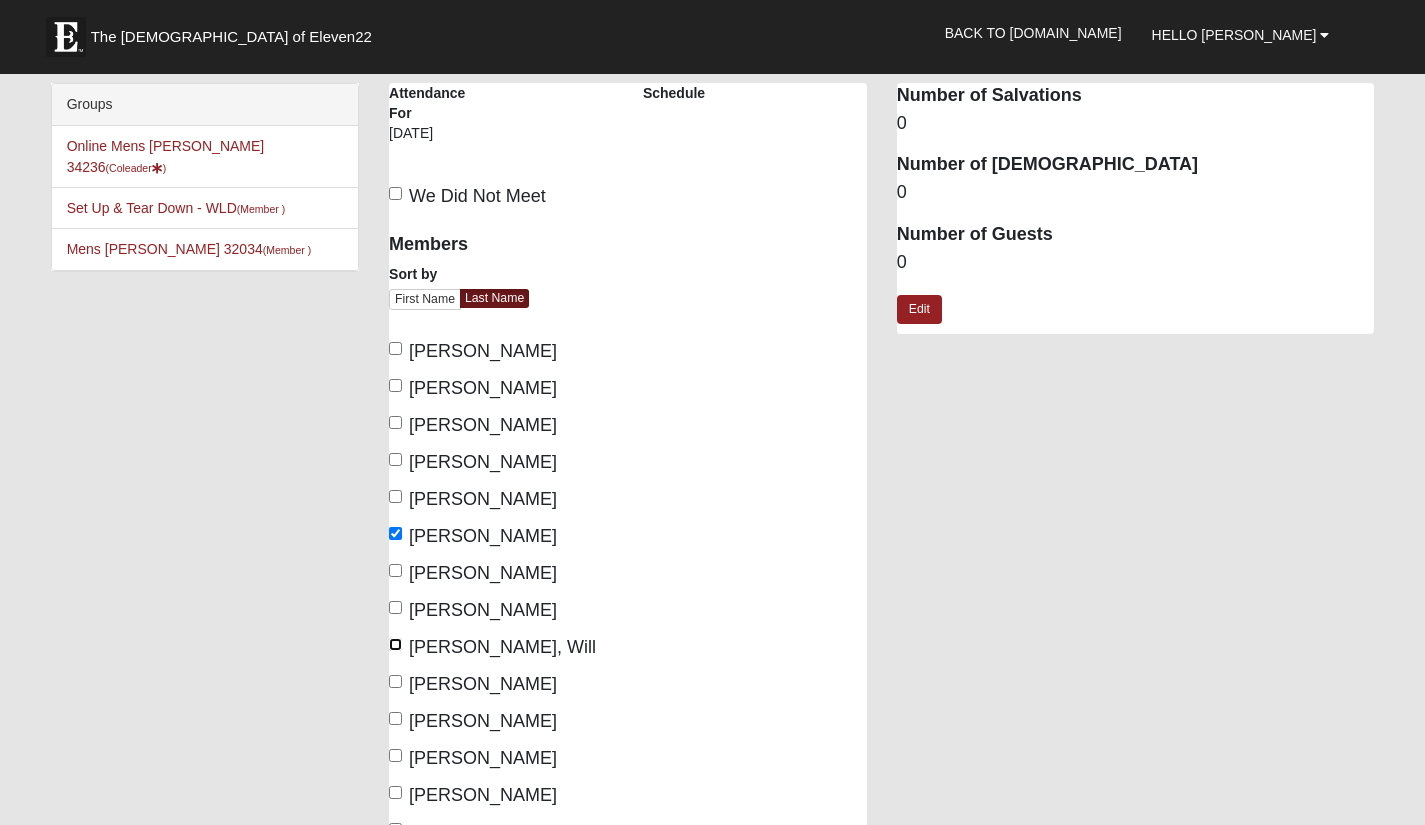 click on "Mills, Will" at bounding box center [395, 644] 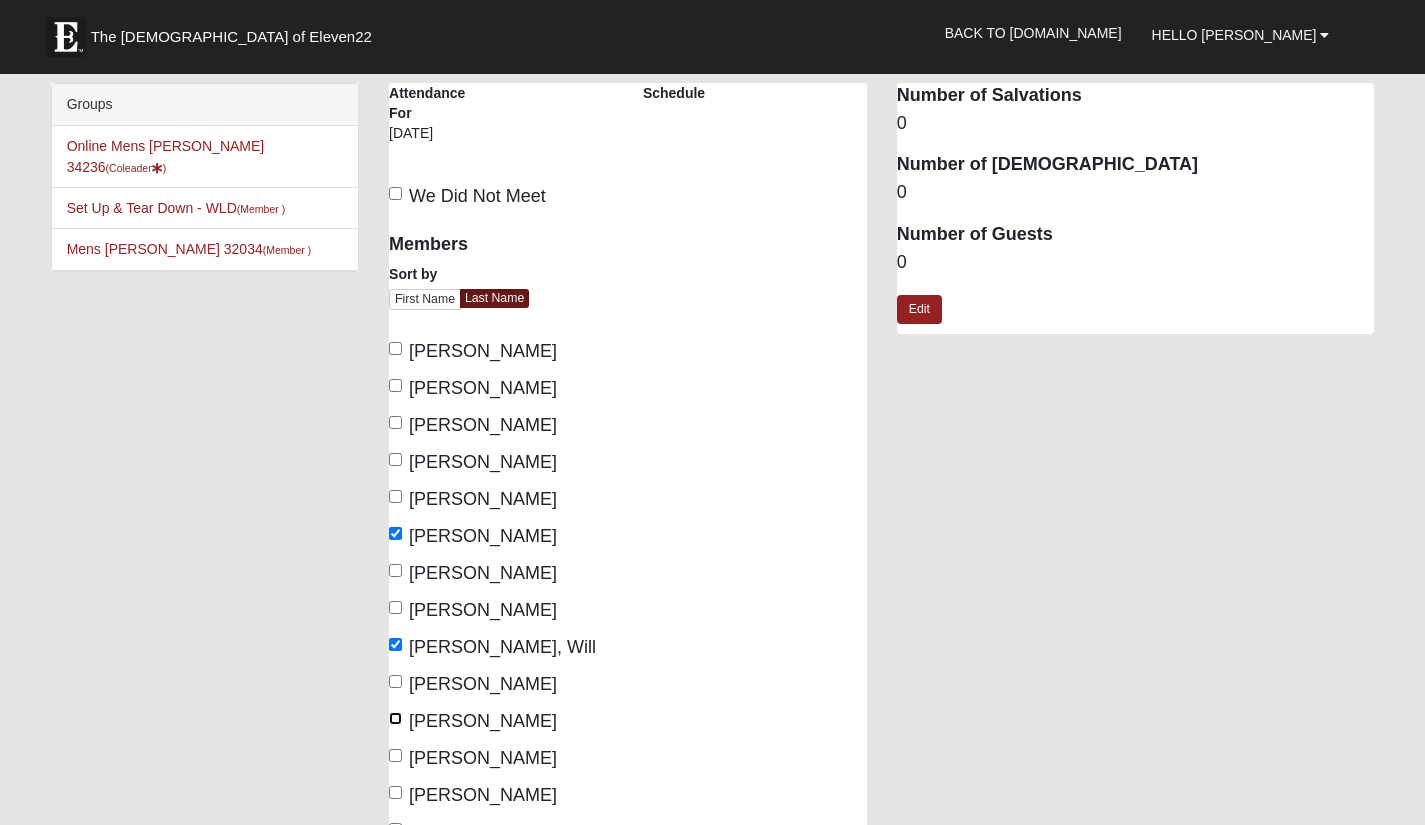 click on "Nelson, Benjamin" at bounding box center (395, 718) 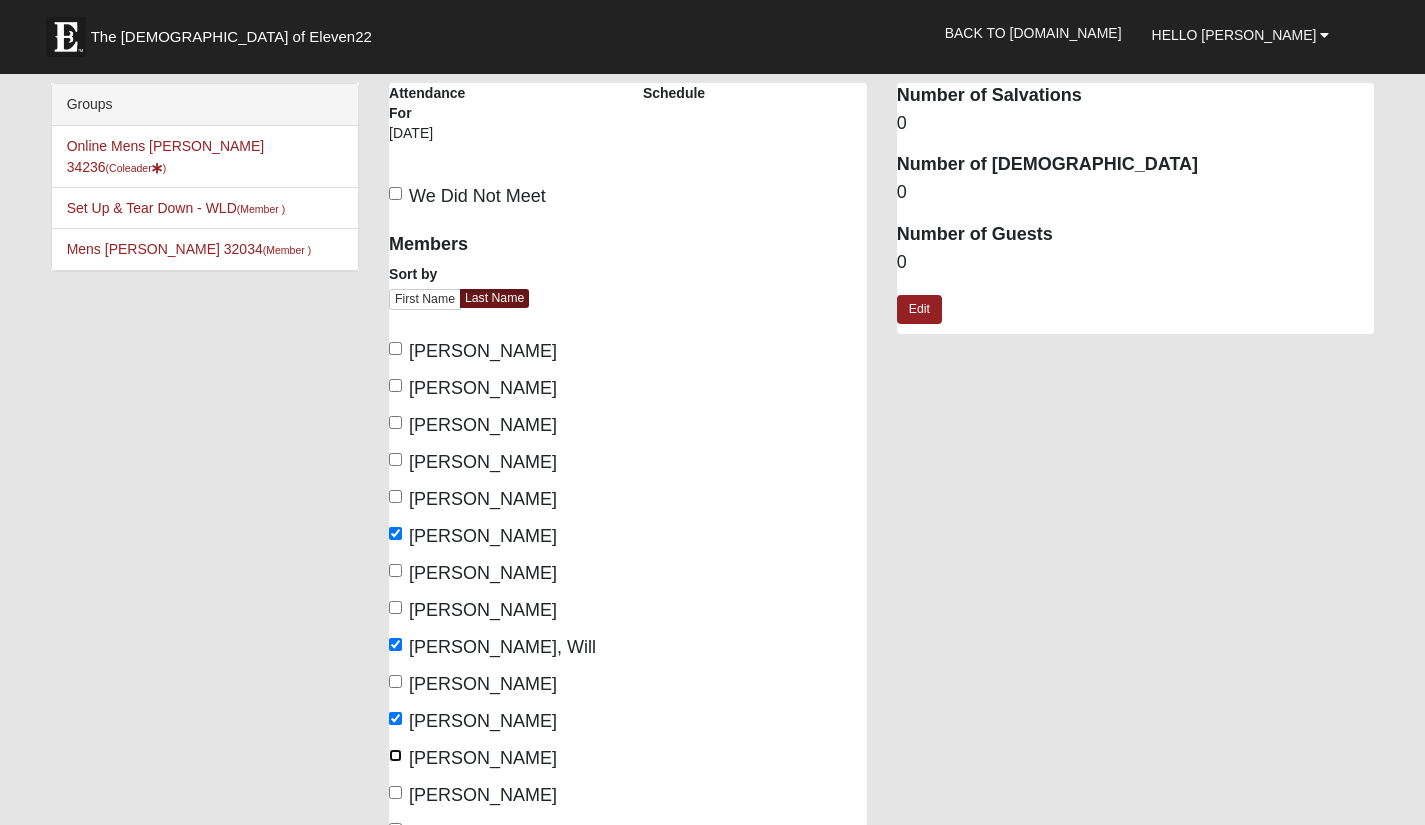 click on "Parrish, Ron" at bounding box center (395, 755) 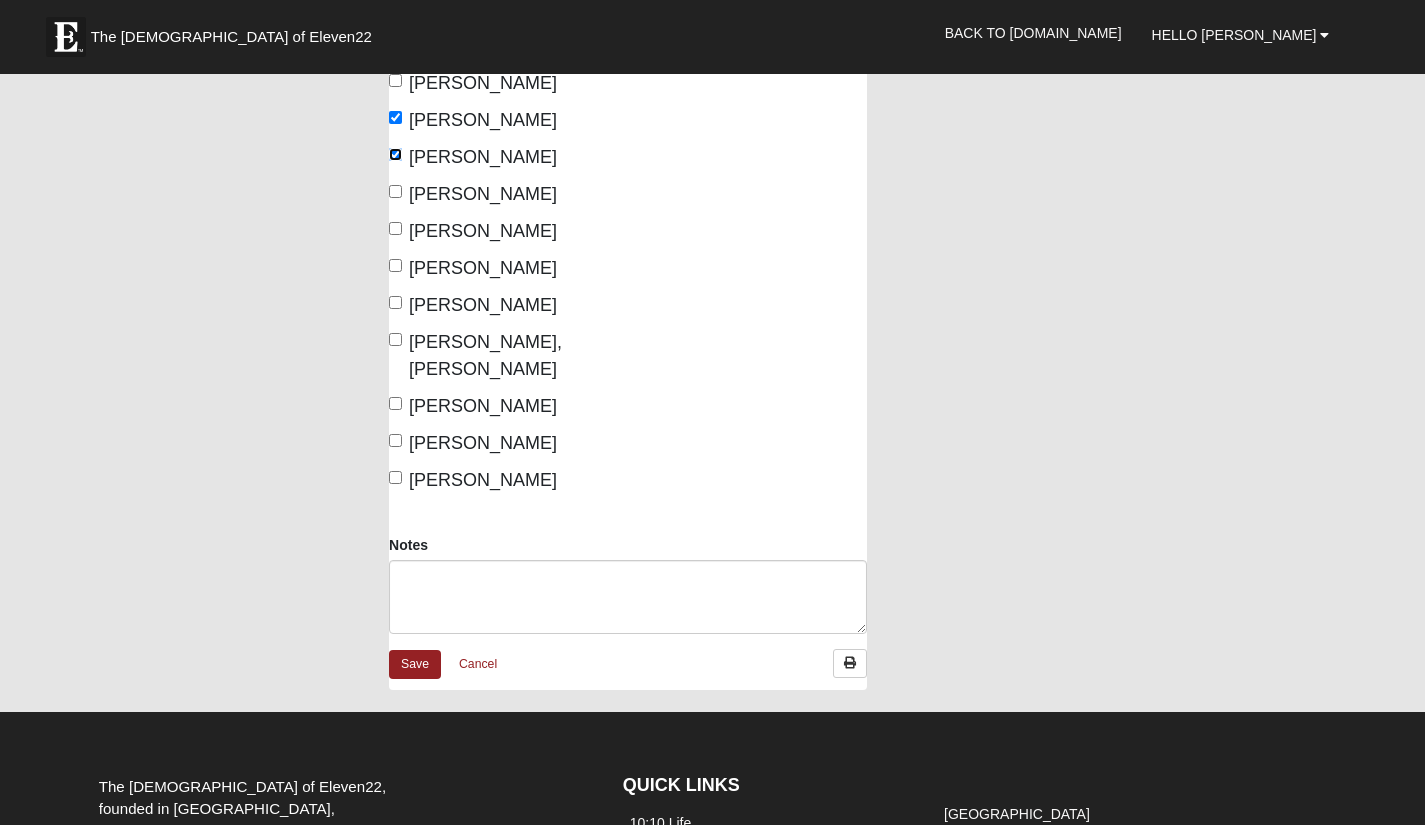 scroll, scrollTop: 603, scrollLeft: 0, axis: vertical 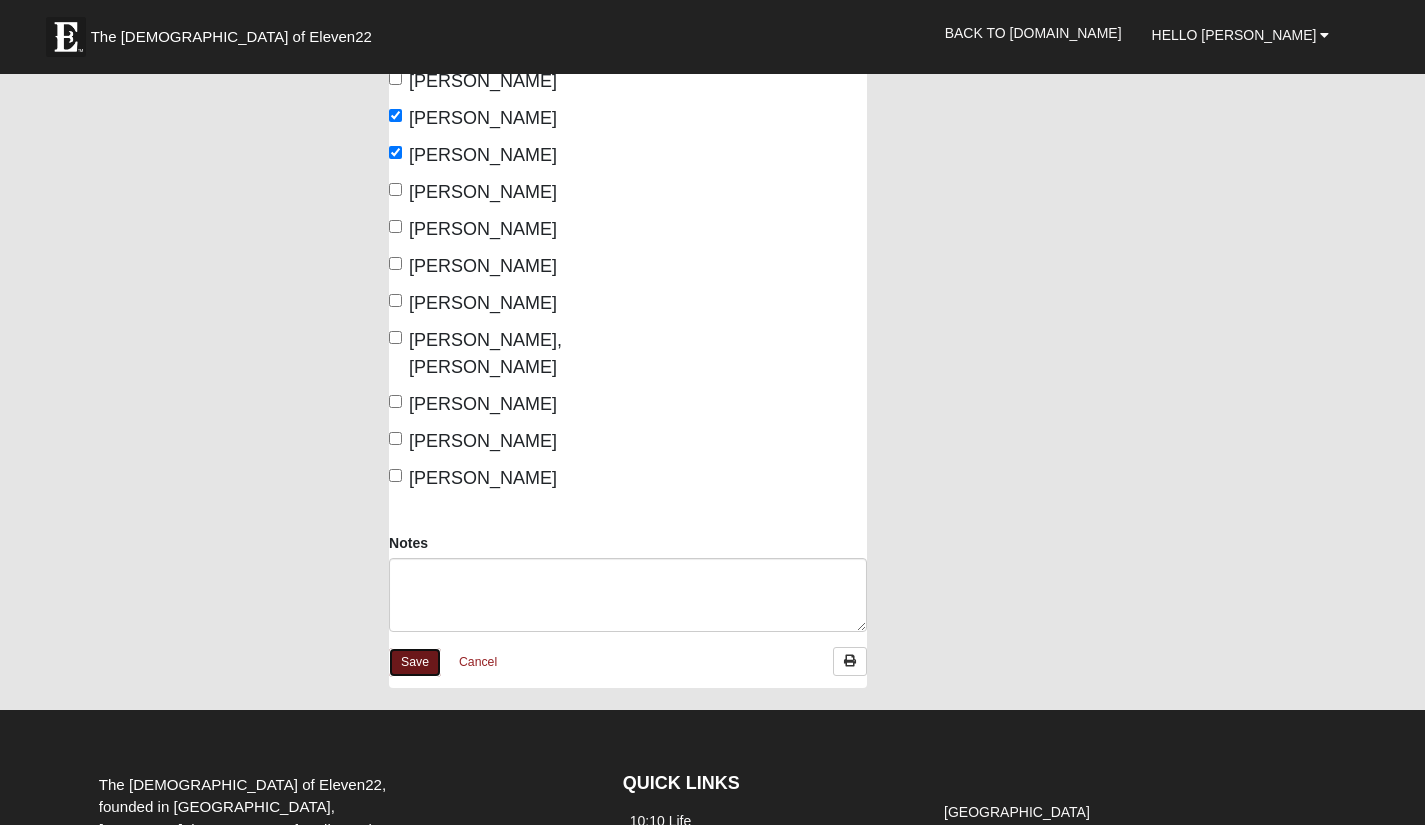 click on "Save" at bounding box center (415, 662) 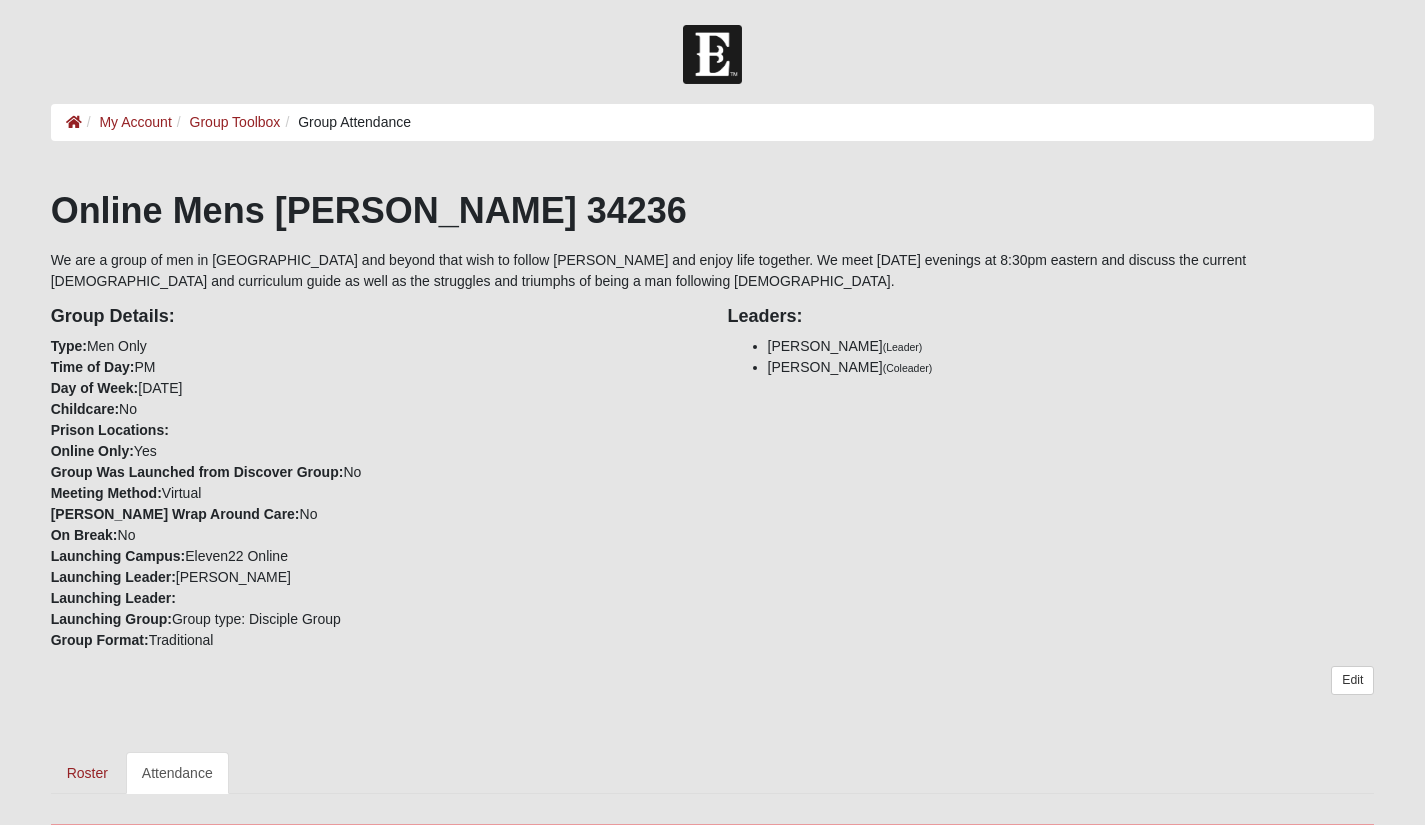 scroll, scrollTop: 0, scrollLeft: 0, axis: both 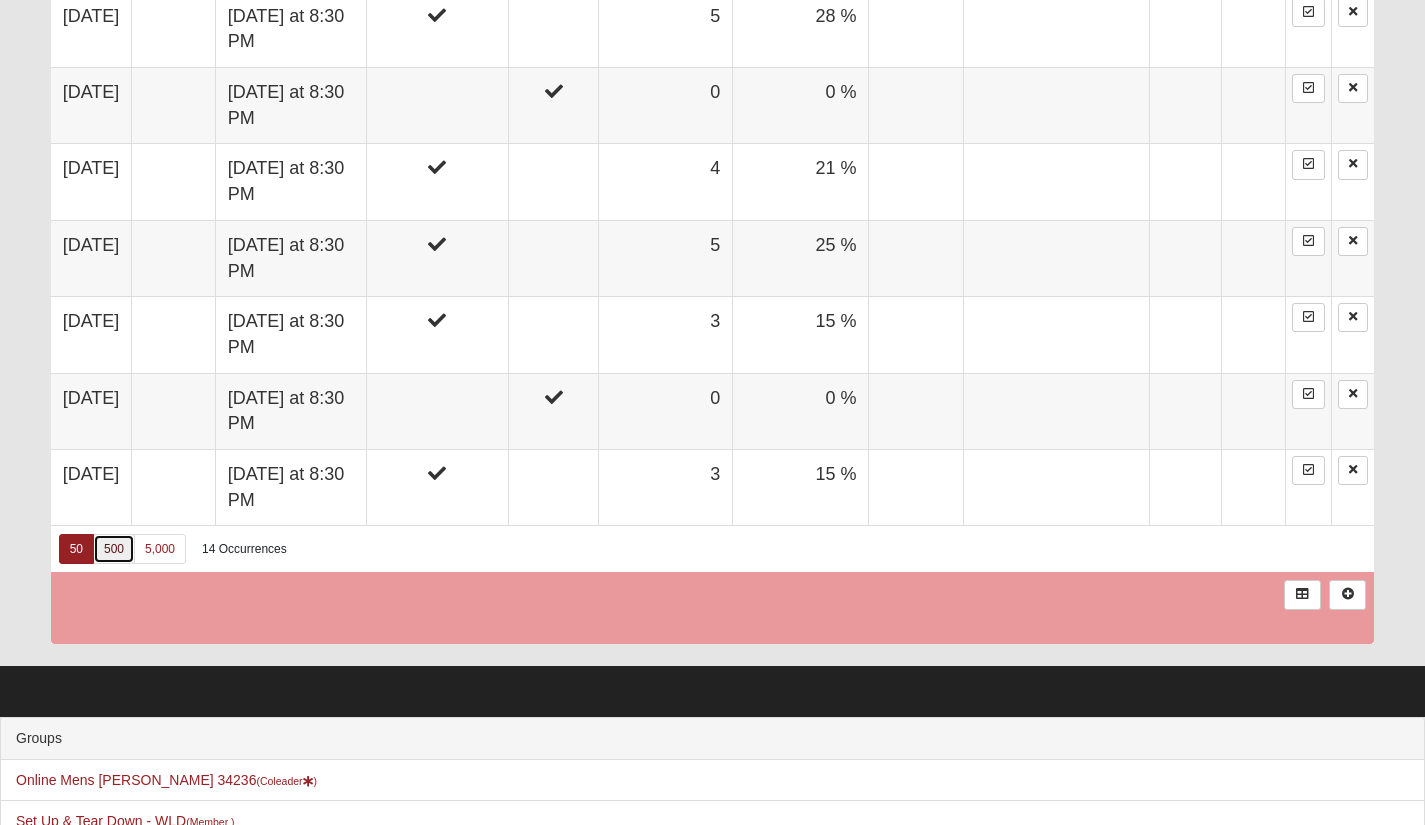 click on "500" at bounding box center (114, 549) 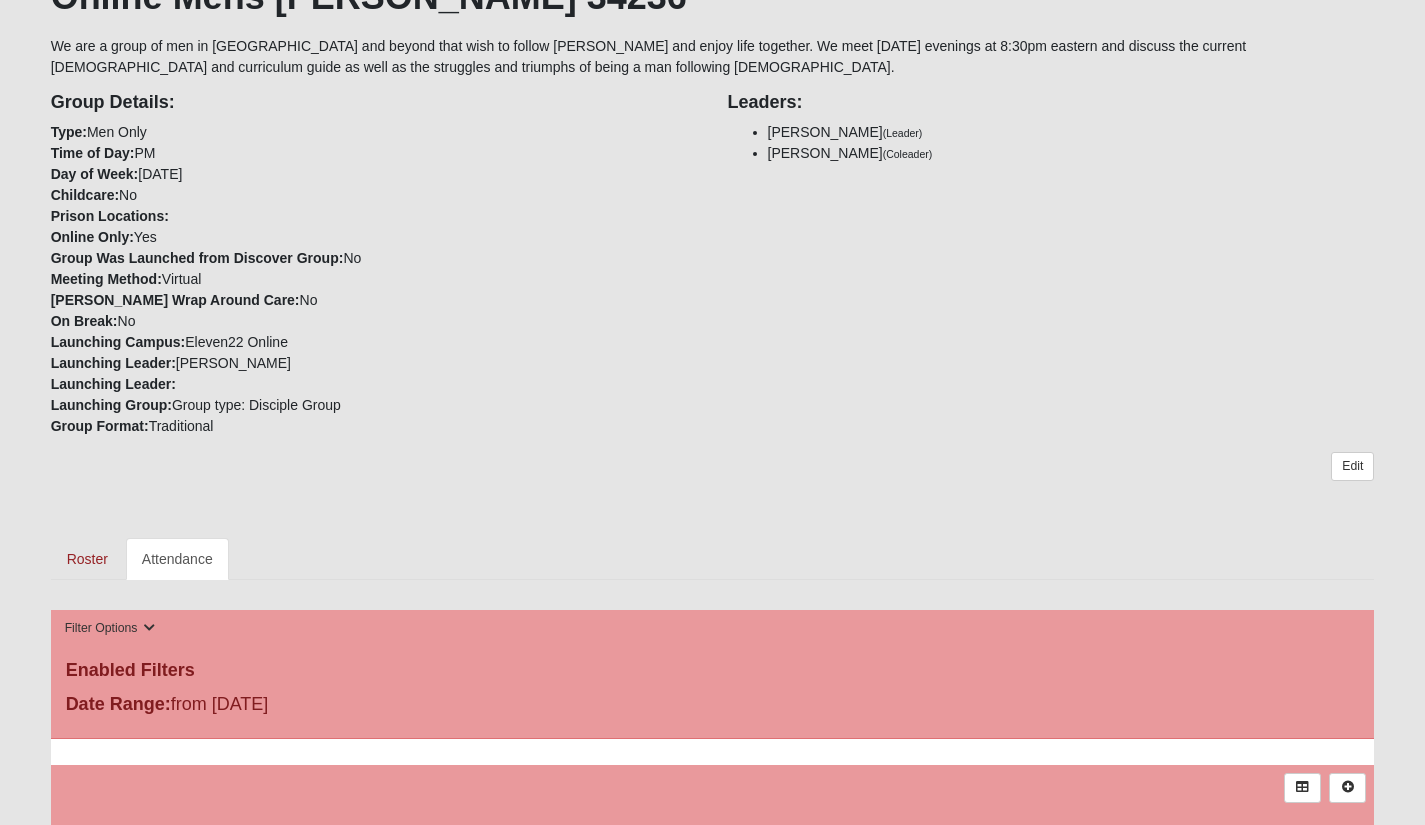 scroll, scrollTop: 192, scrollLeft: 0, axis: vertical 